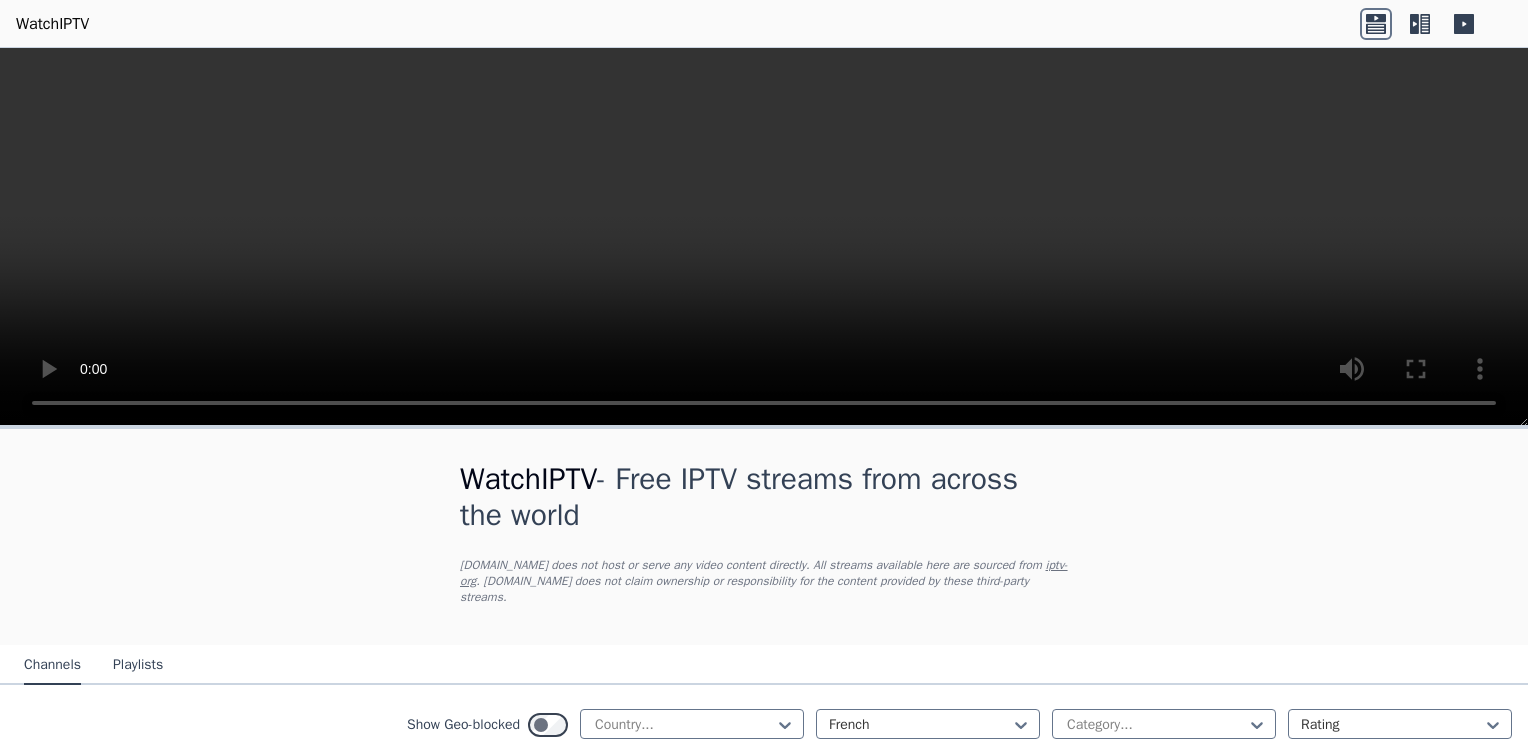 scroll, scrollTop: 0, scrollLeft: 0, axis: both 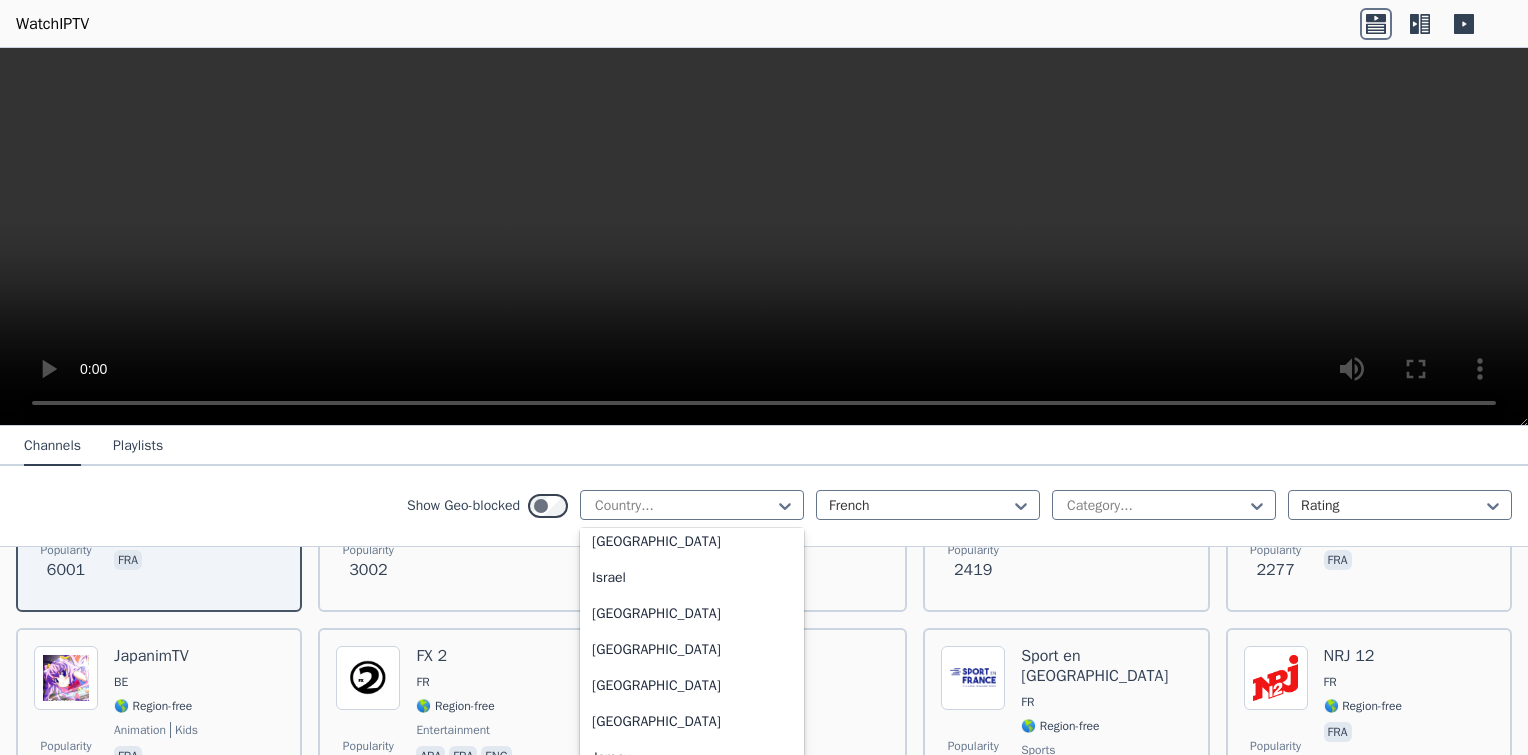 click on "[GEOGRAPHIC_DATA]" at bounding box center (692, 614) 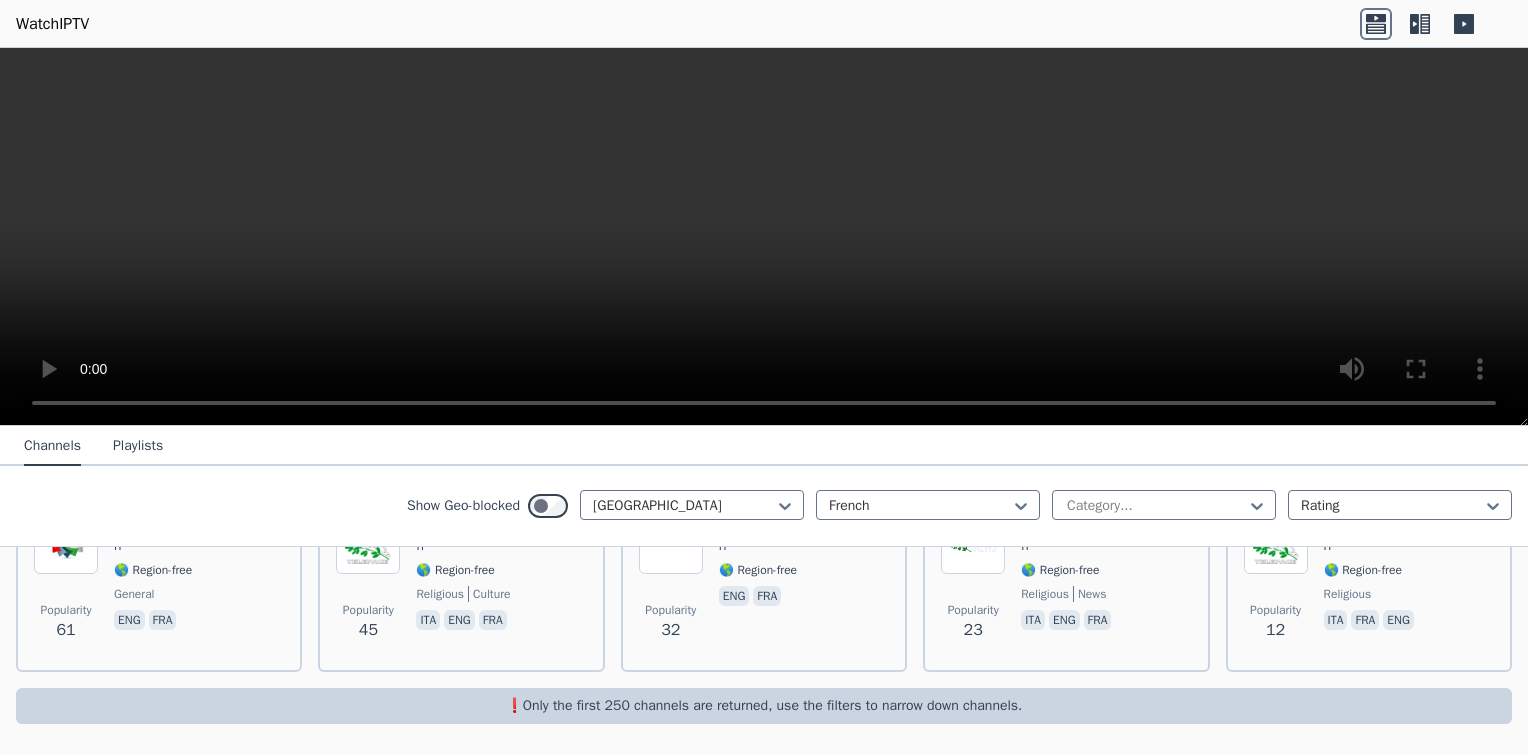 scroll, scrollTop: 272, scrollLeft: 0, axis: vertical 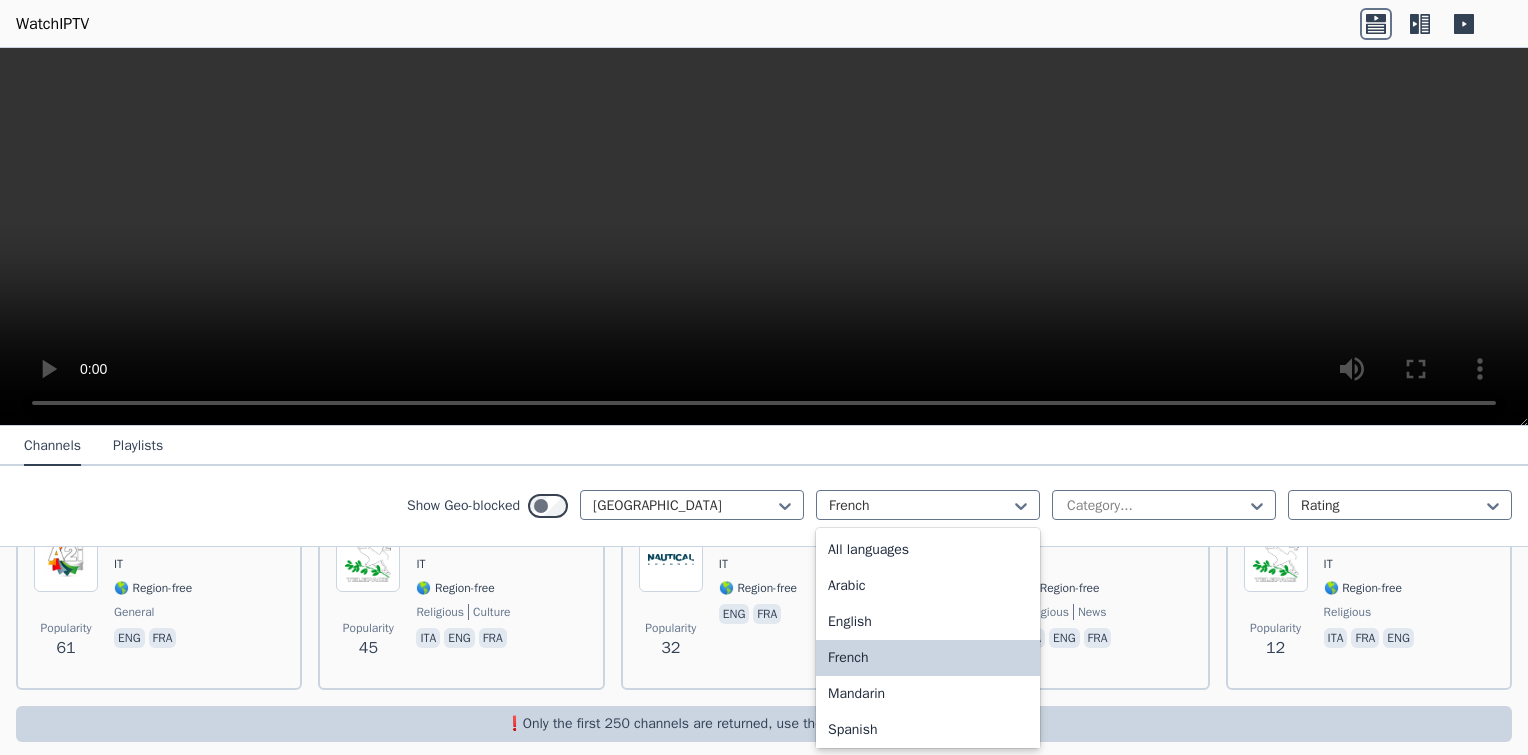 click on "All languages" at bounding box center (928, 550) 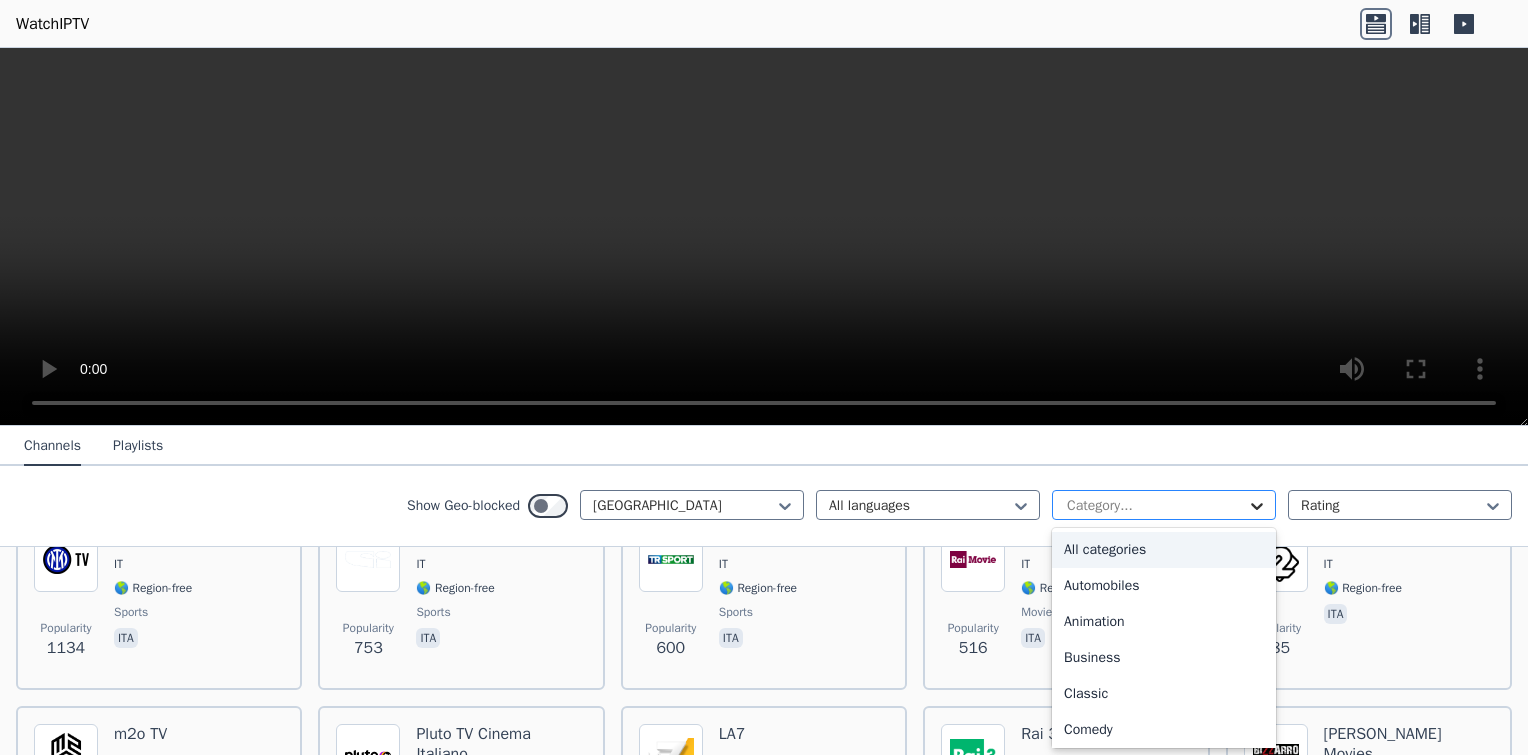 click 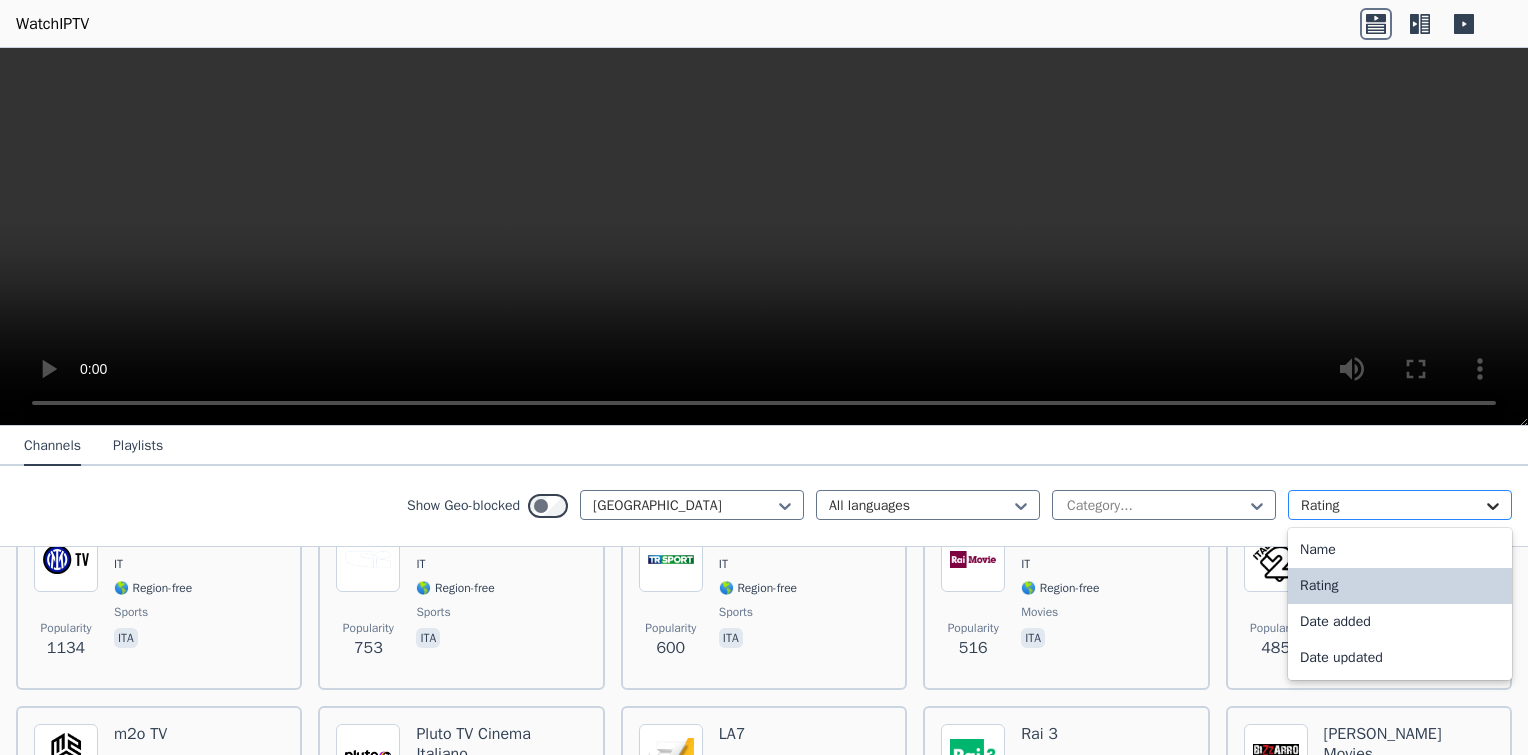 click 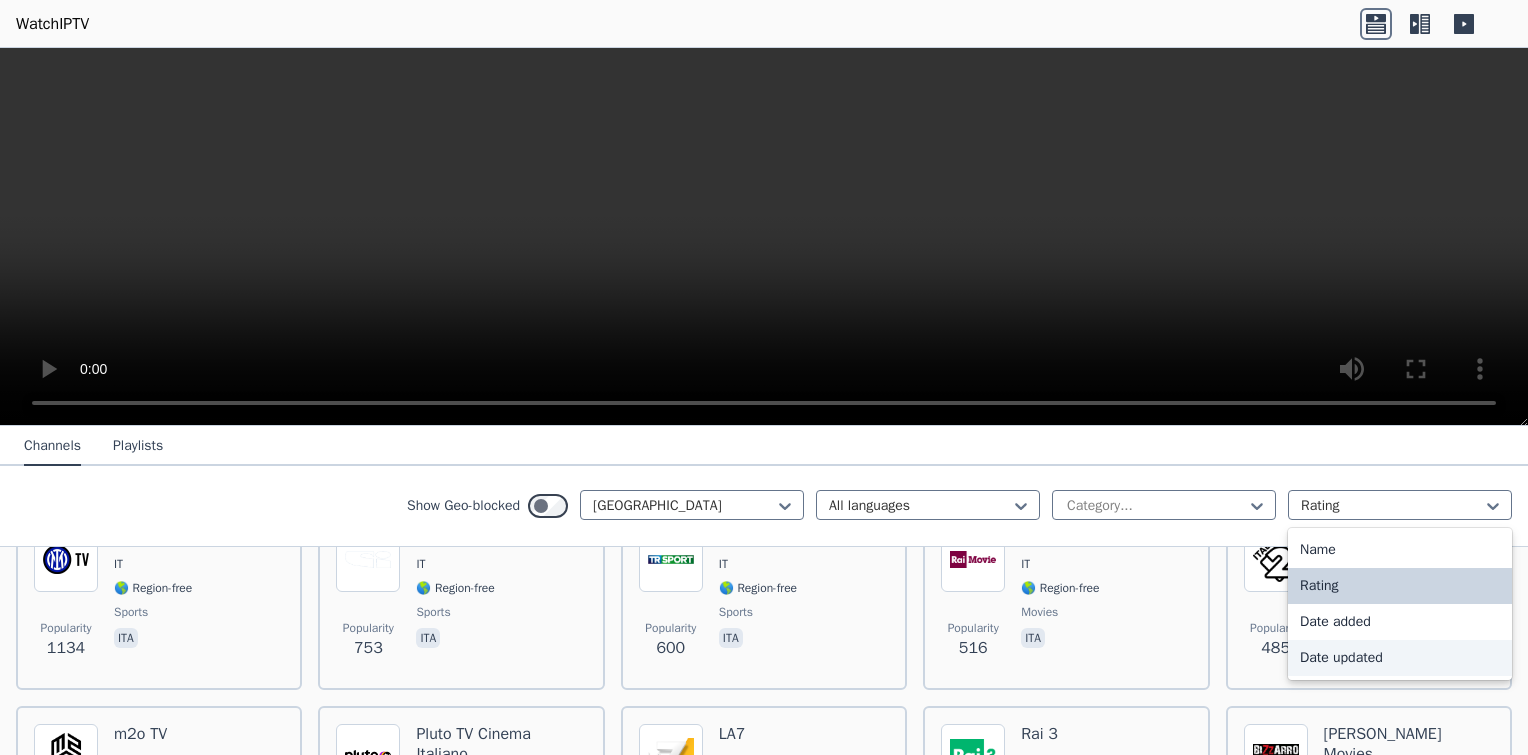 click on "Date updated" at bounding box center (1400, 658) 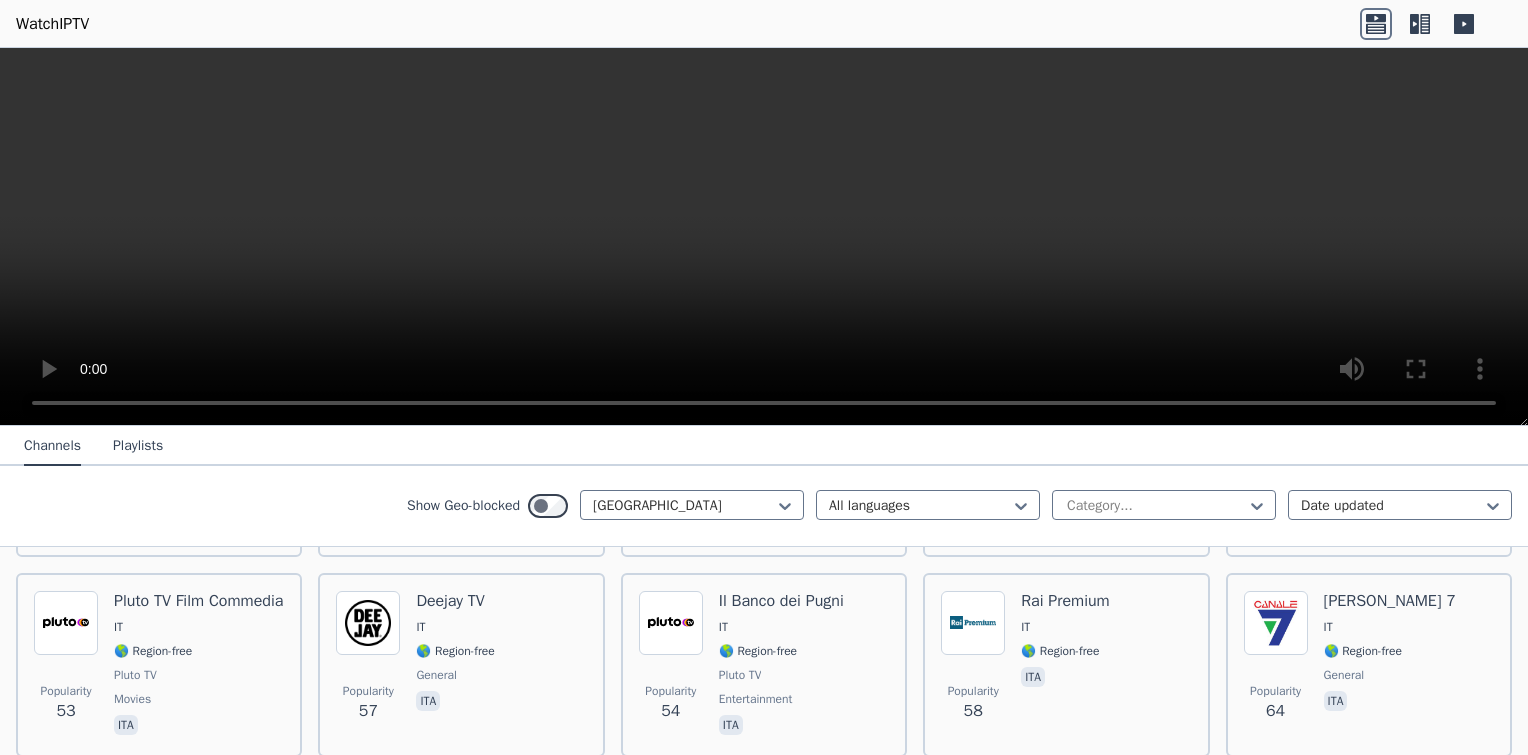 scroll, scrollTop: 2225, scrollLeft: 0, axis: vertical 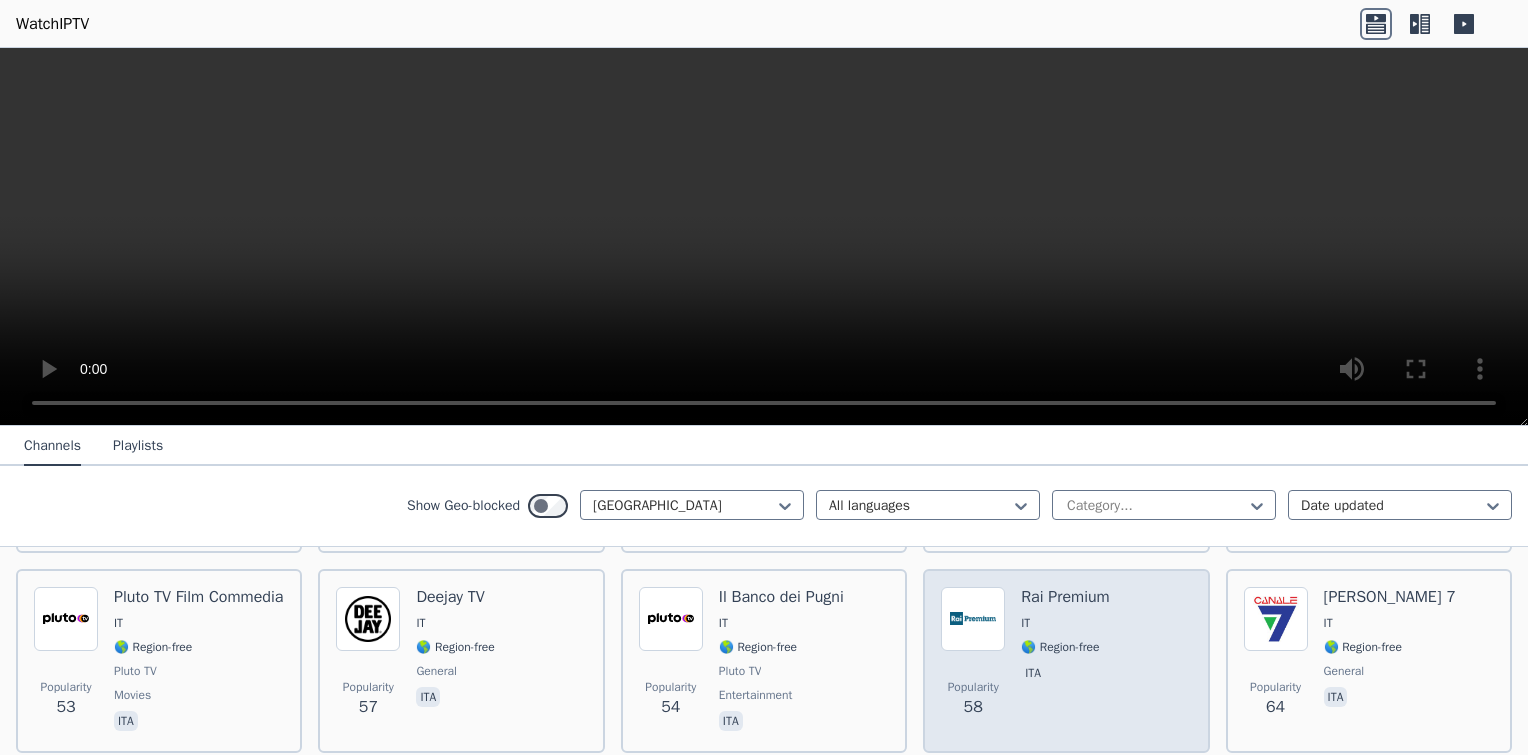 click on "🌎 Region-free" at bounding box center [1060, 647] 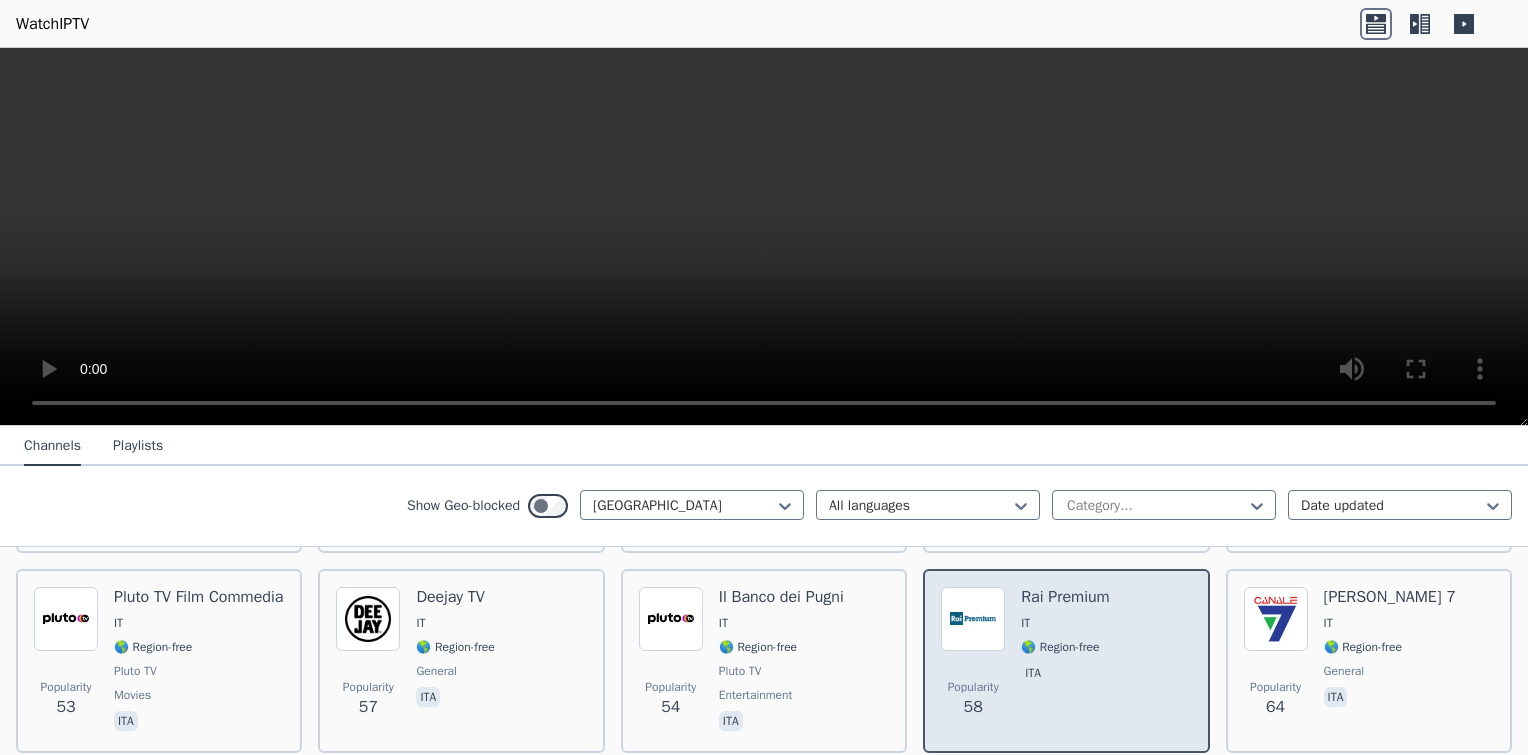 click on "Popularity 58 Rai Premium IT 🌎 Region-free ita" at bounding box center (1066, 661) 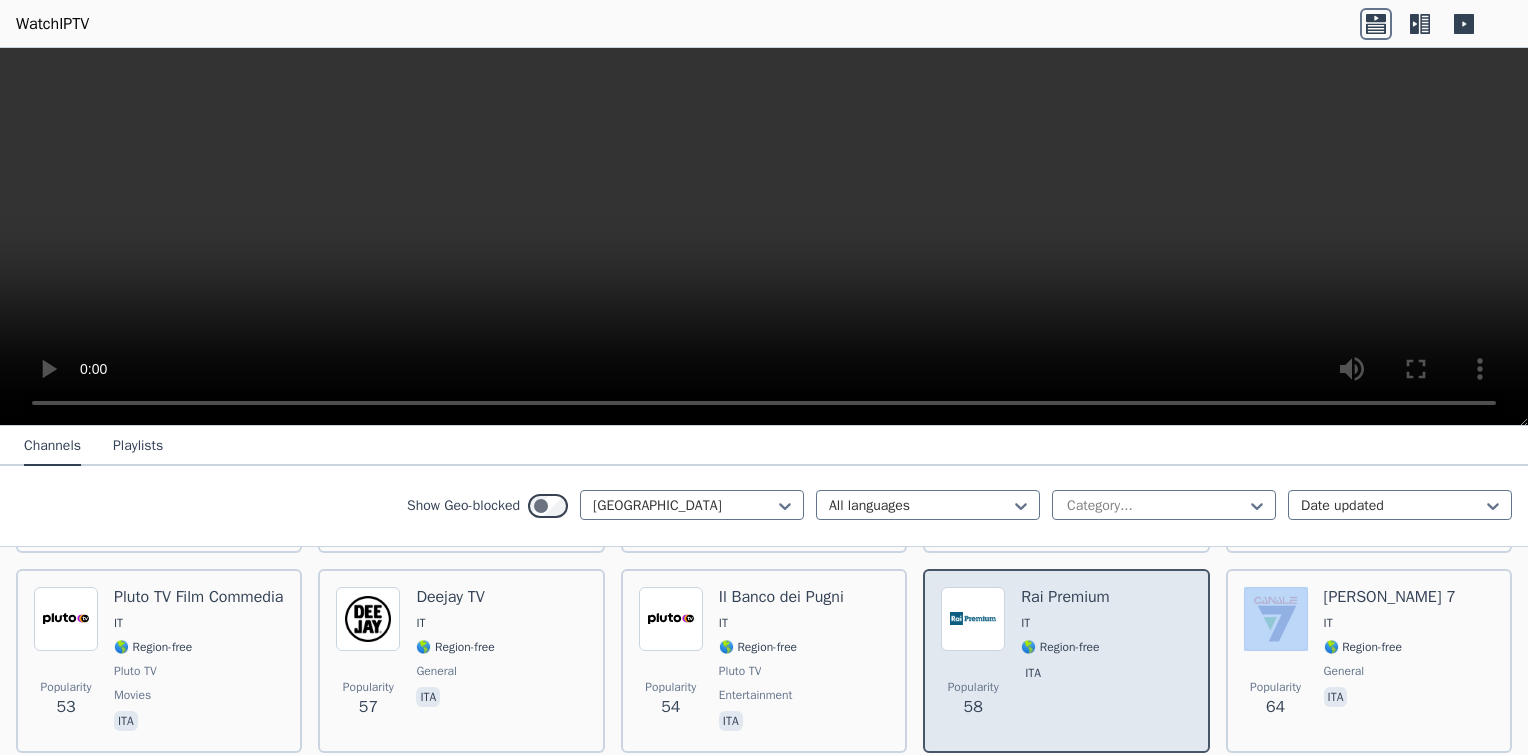 click on "Popularity 58 Rai Premium IT 🌎 Region-free ita" at bounding box center (1066, 661) 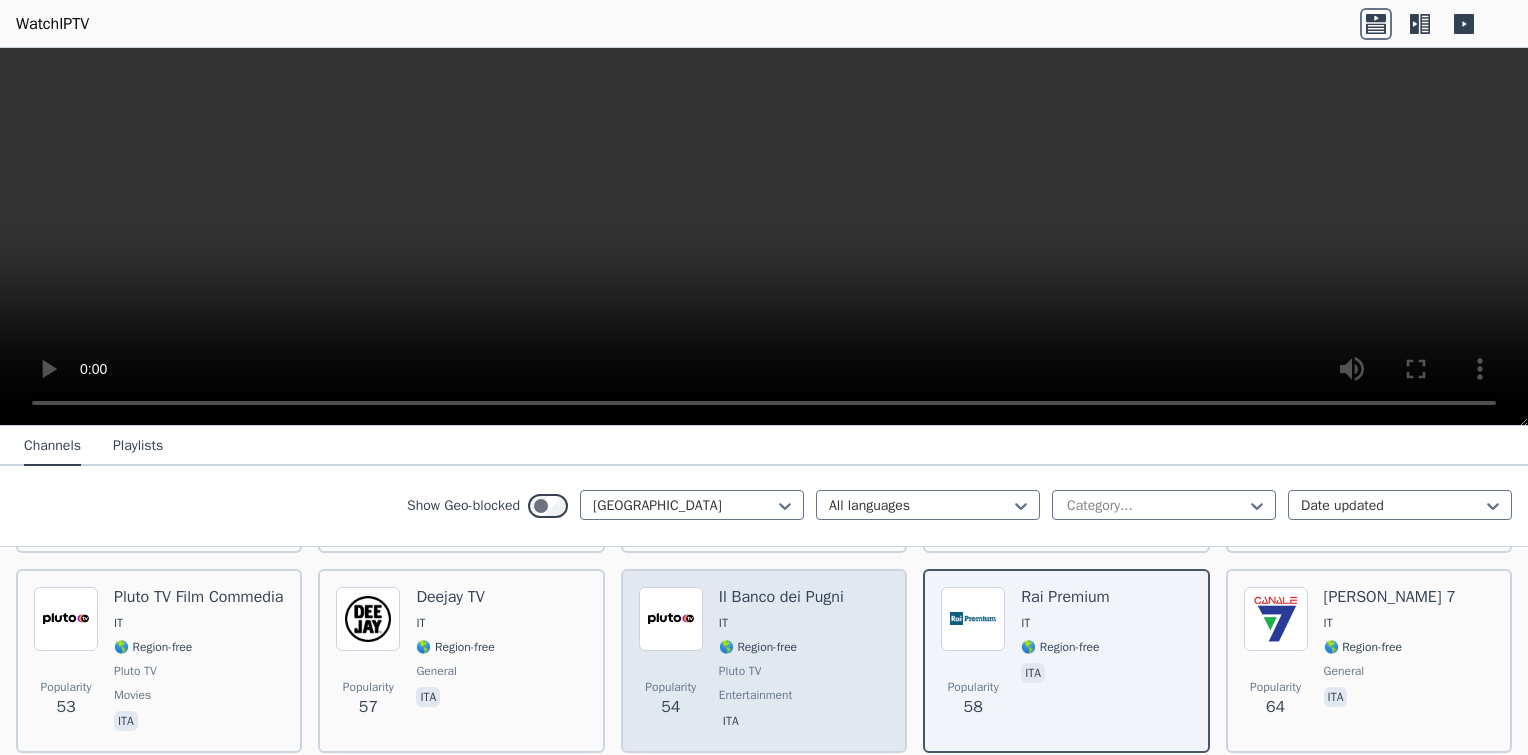 click on "Il Banco dei Pugni" at bounding box center [781, 597] 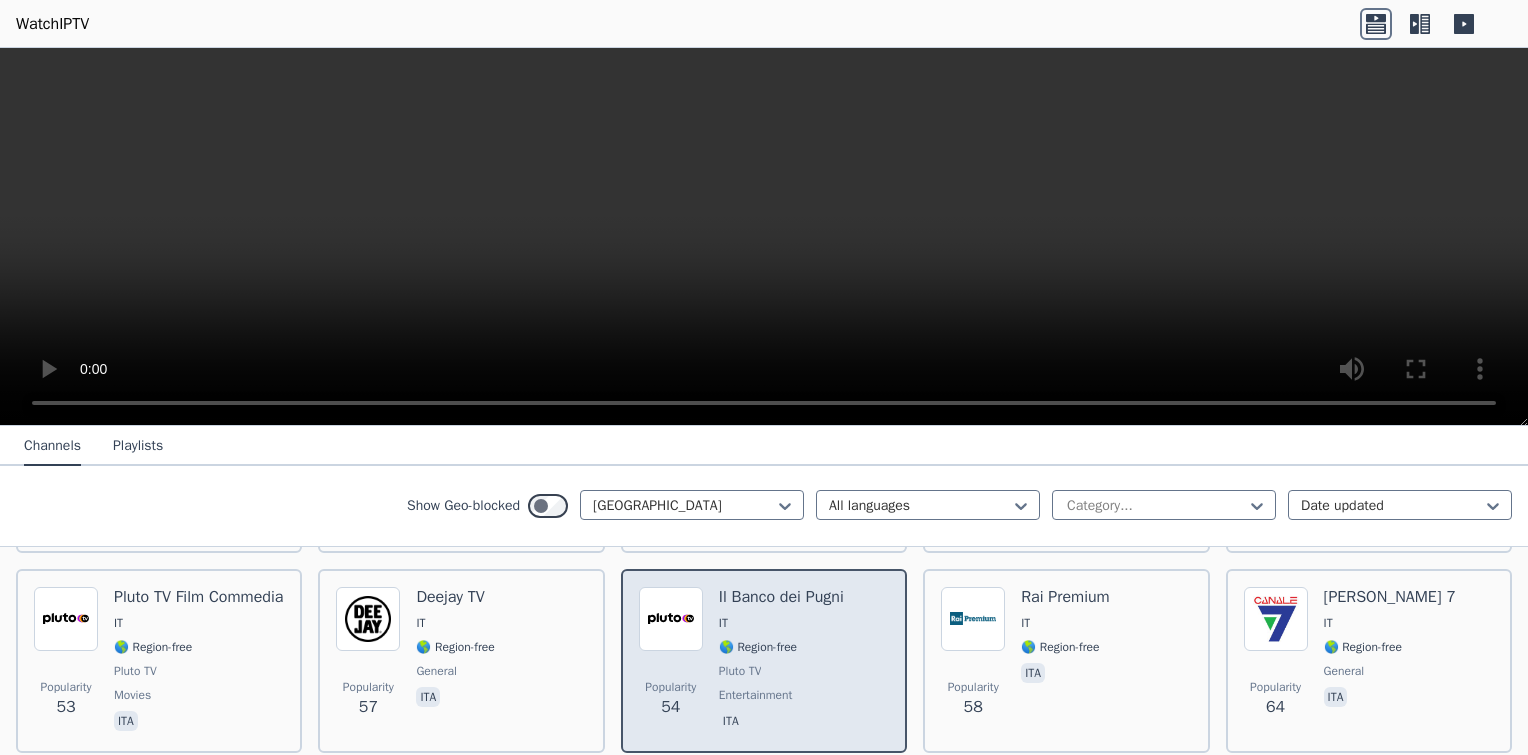 click on "Il Banco dei Pugni" at bounding box center [781, 597] 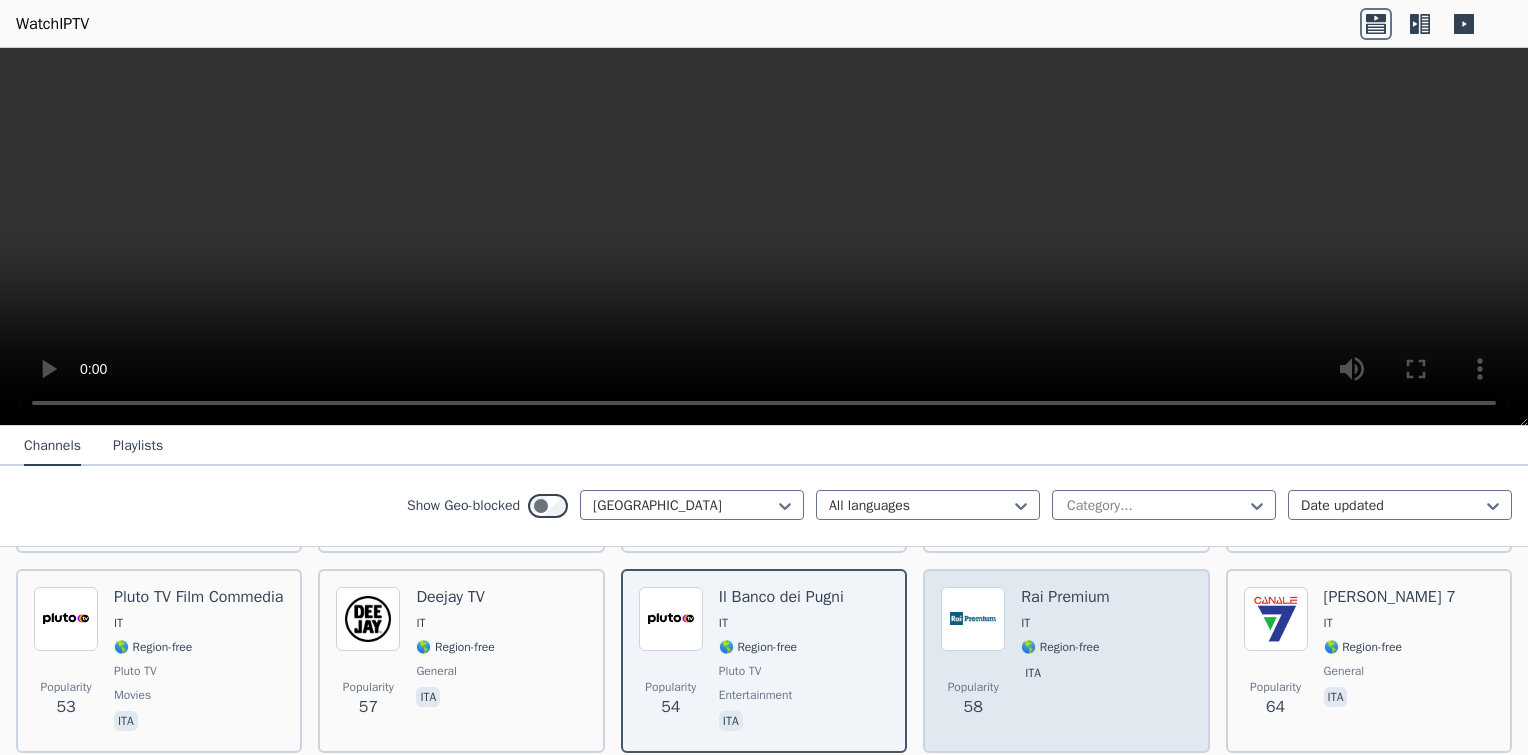 click on "Rai Premium IT 🌎 Region-free ita" at bounding box center [1065, 661] 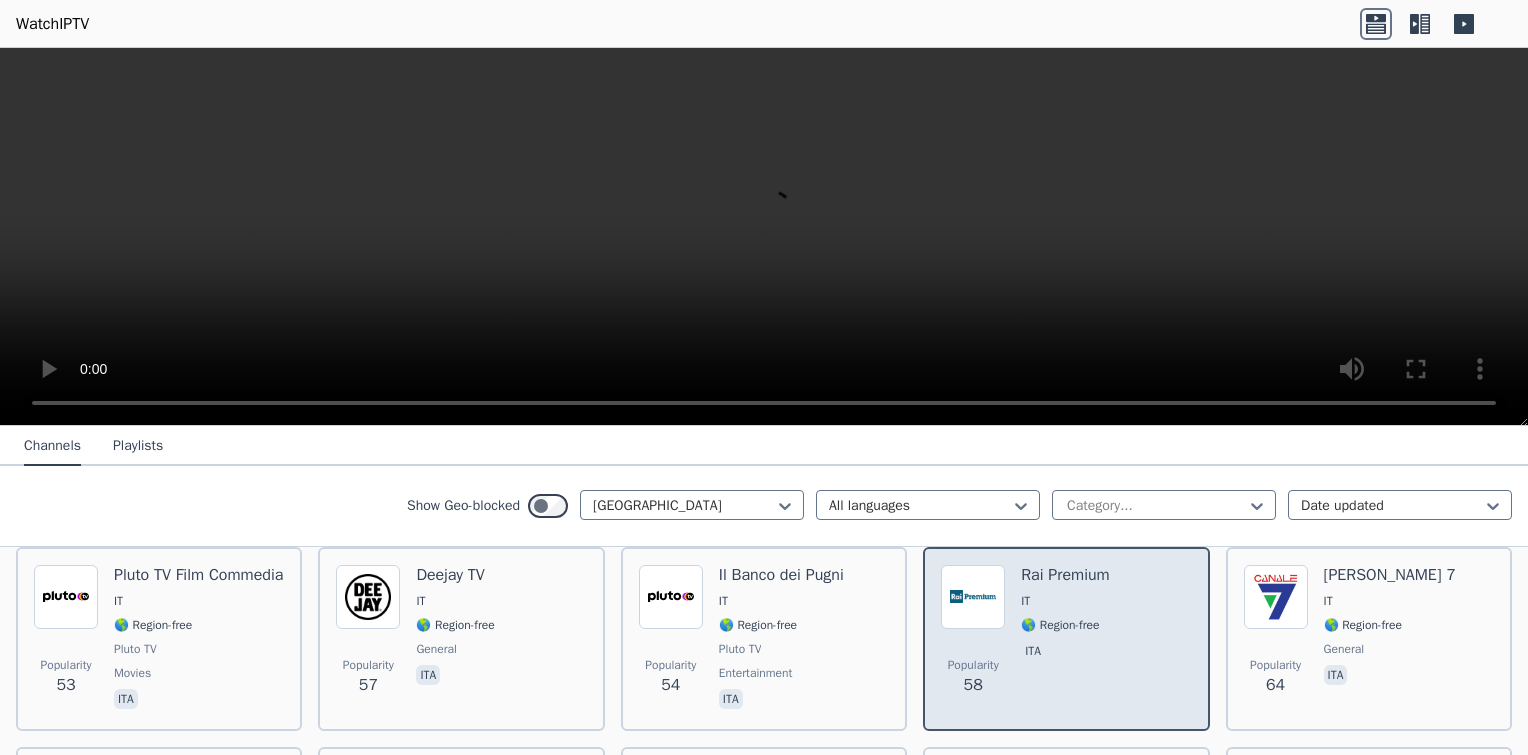 scroll, scrollTop: 2256, scrollLeft: 0, axis: vertical 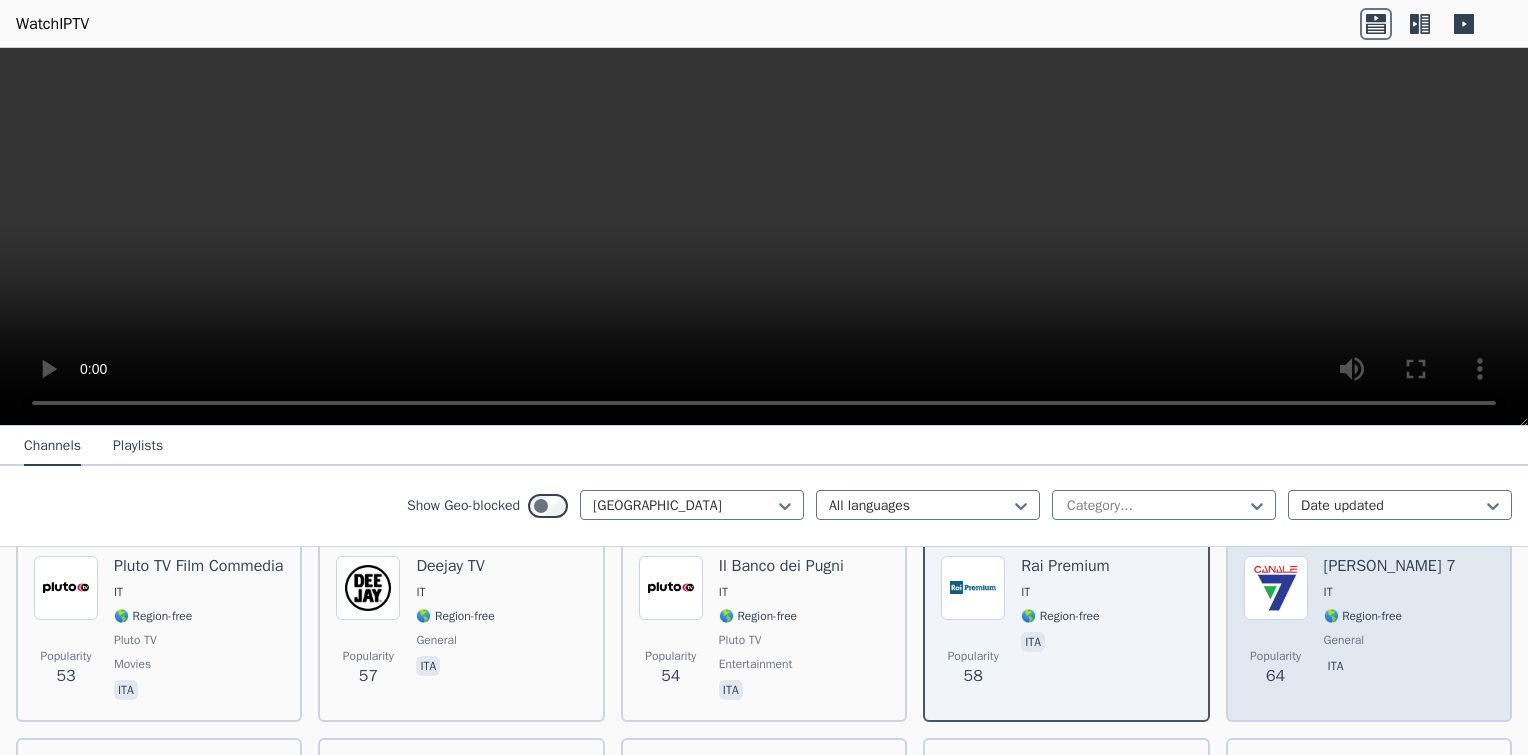 click on "Popularity 64 Canale 7 IT 🌎 Region-free general ita" at bounding box center [1369, 630] 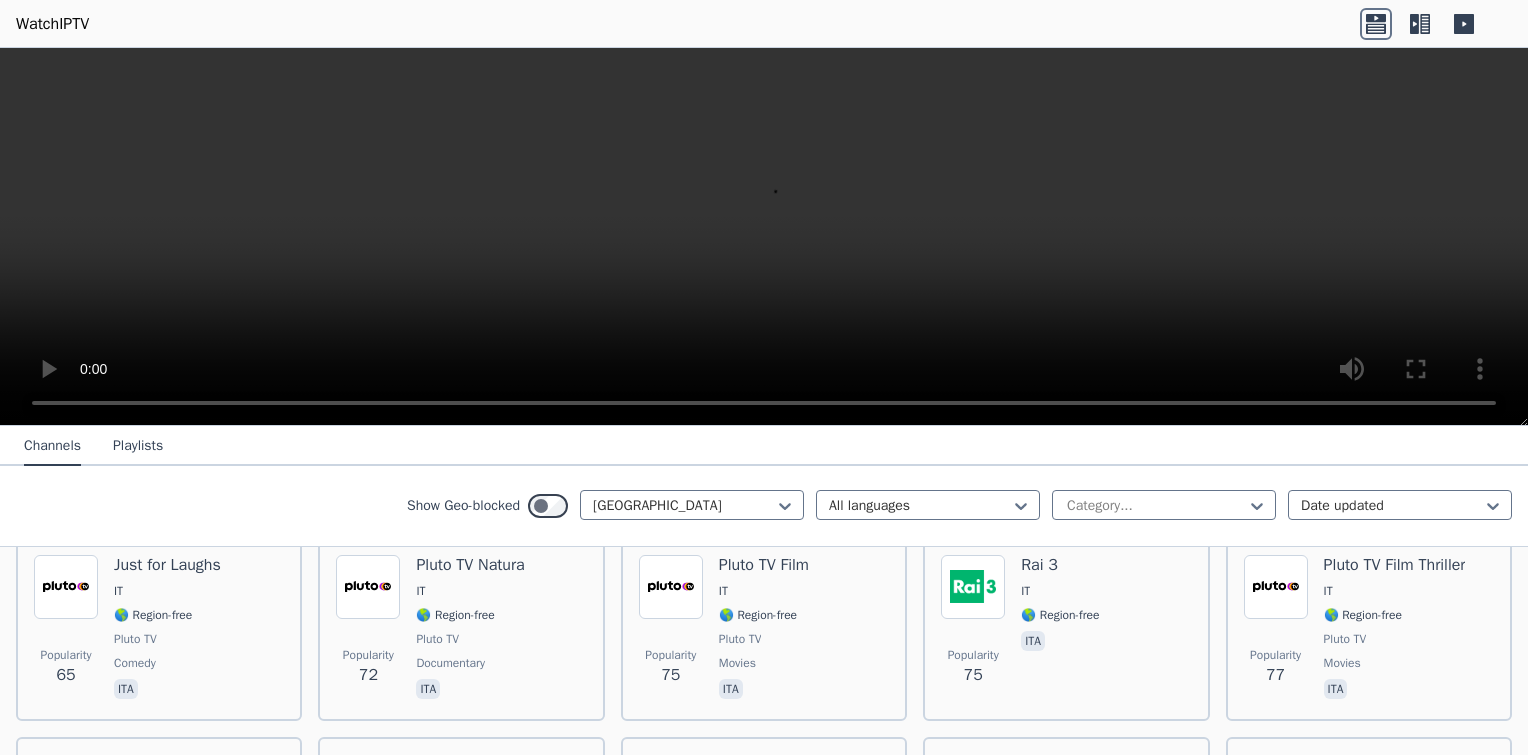 scroll, scrollTop: 2456, scrollLeft: 0, axis: vertical 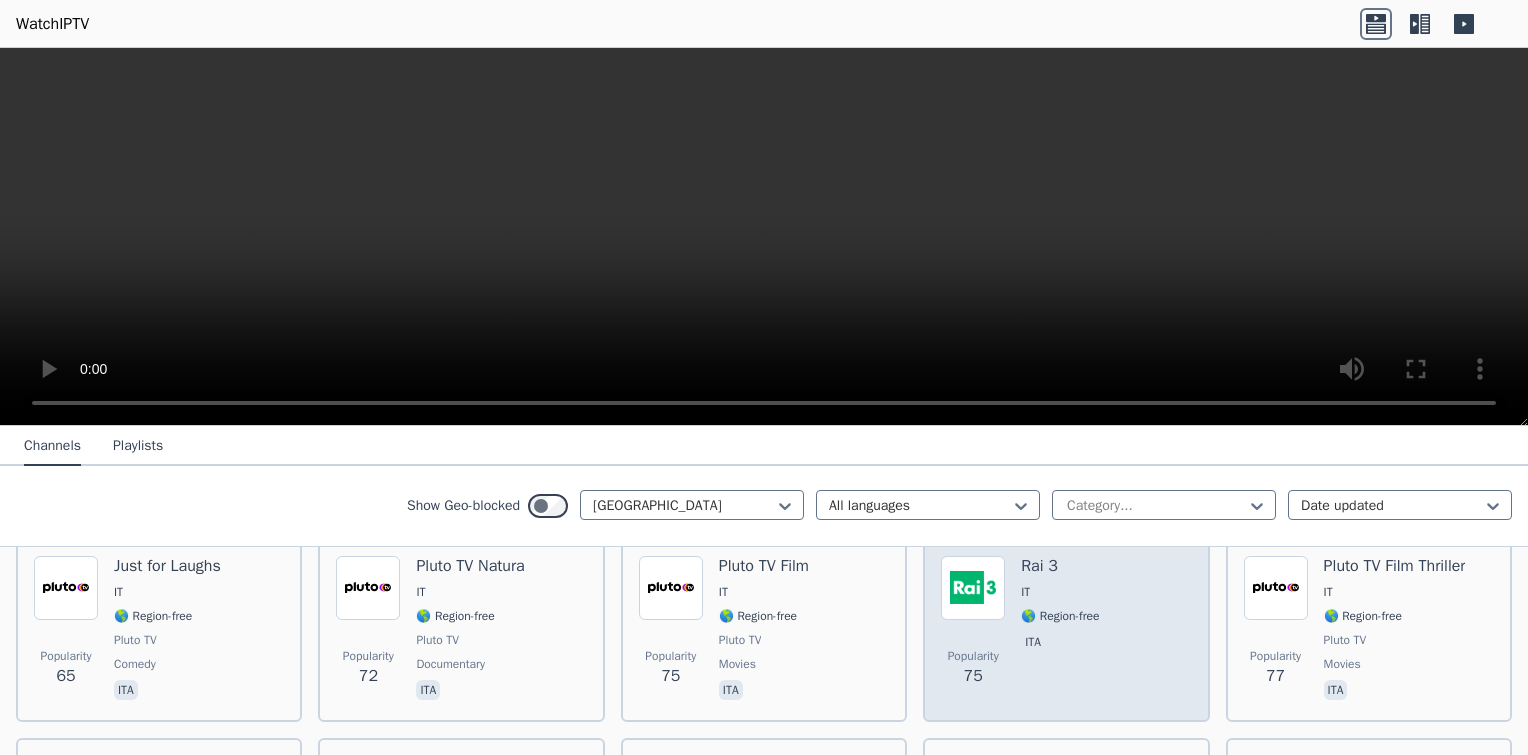 click on "IT" at bounding box center [1060, 592] 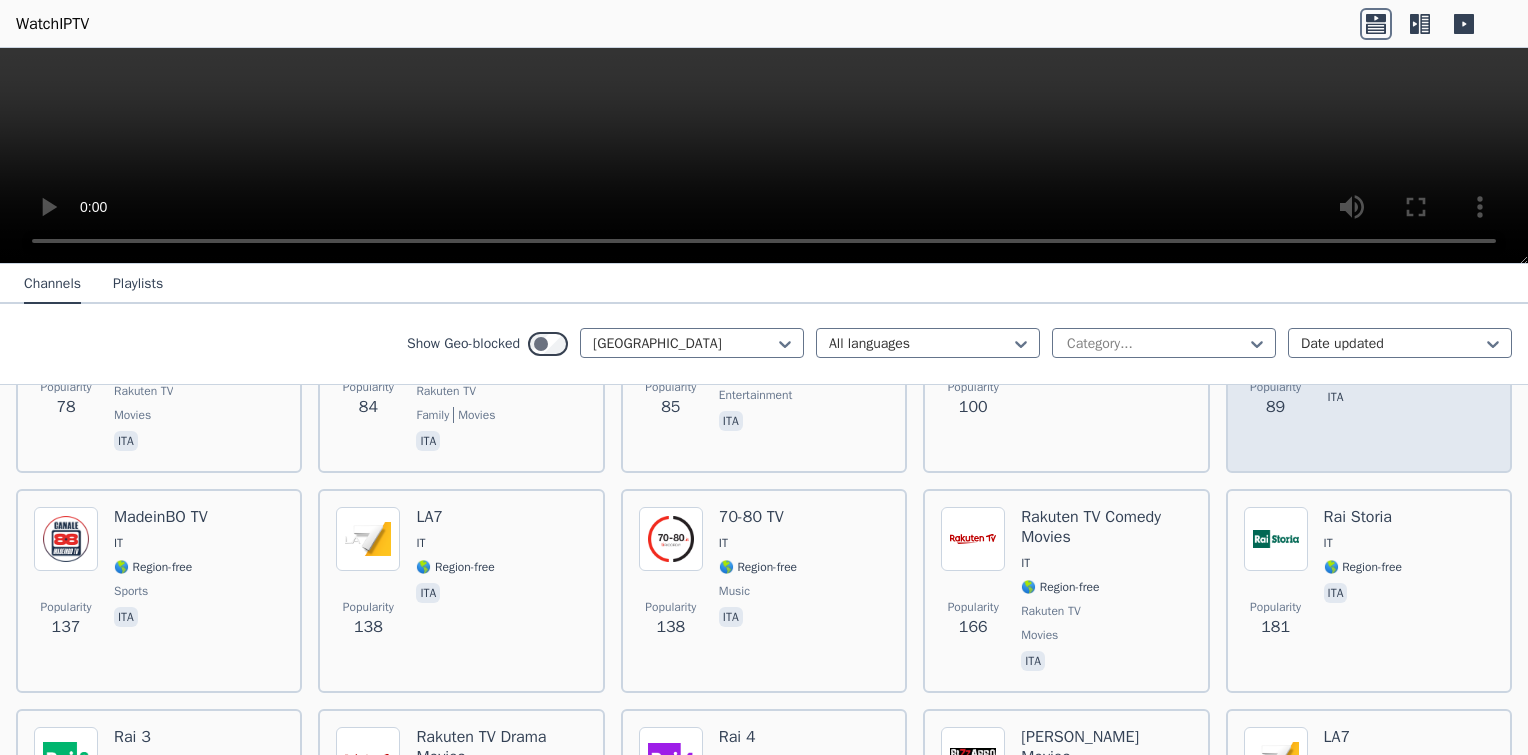 scroll, scrollTop: 2764, scrollLeft: 0, axis: vertical 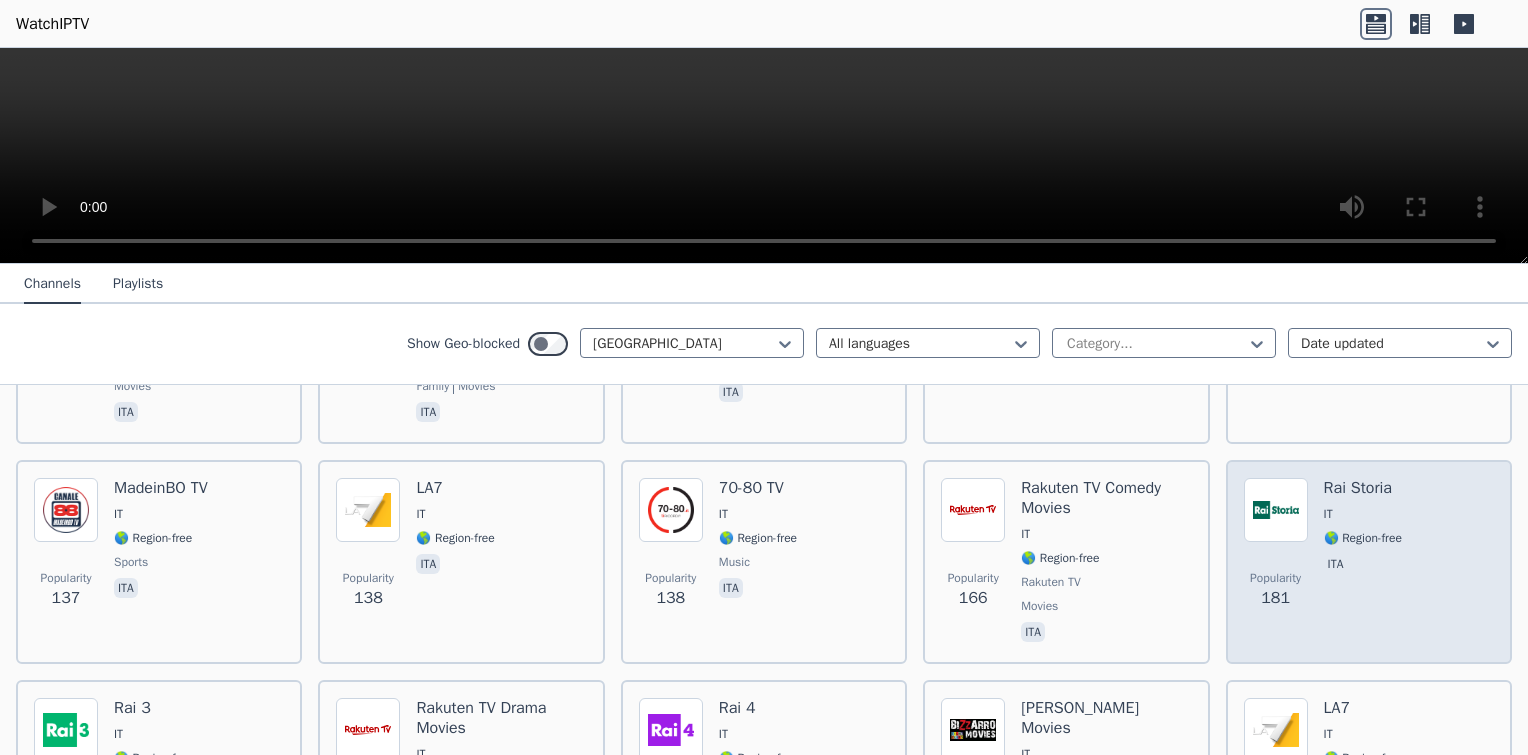 click on "Rai Storia IT 🌎 Region-free ita" at bounding box center [1363, 562] 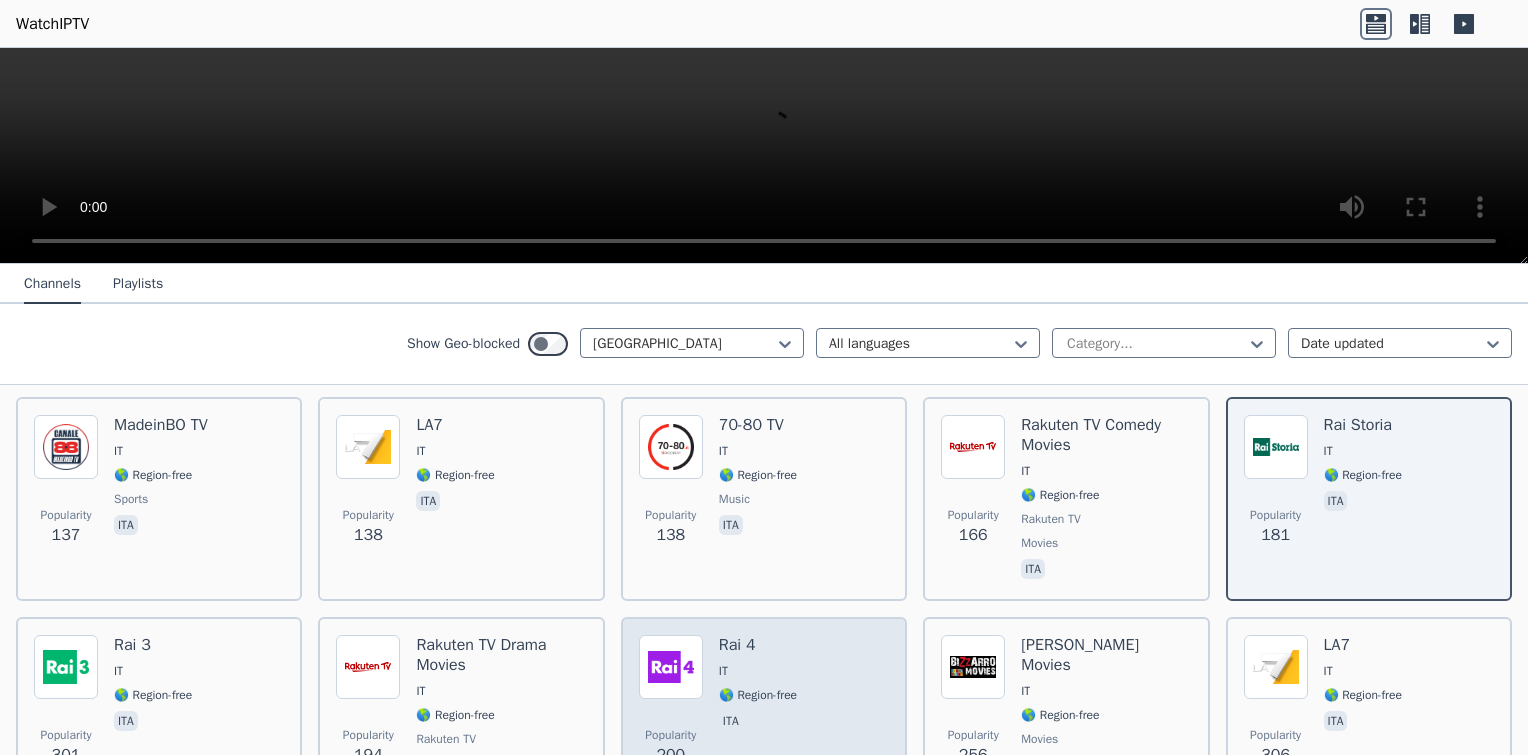 scroll, scrollTop: 2856, scrollLeft: 0, axis: vertical 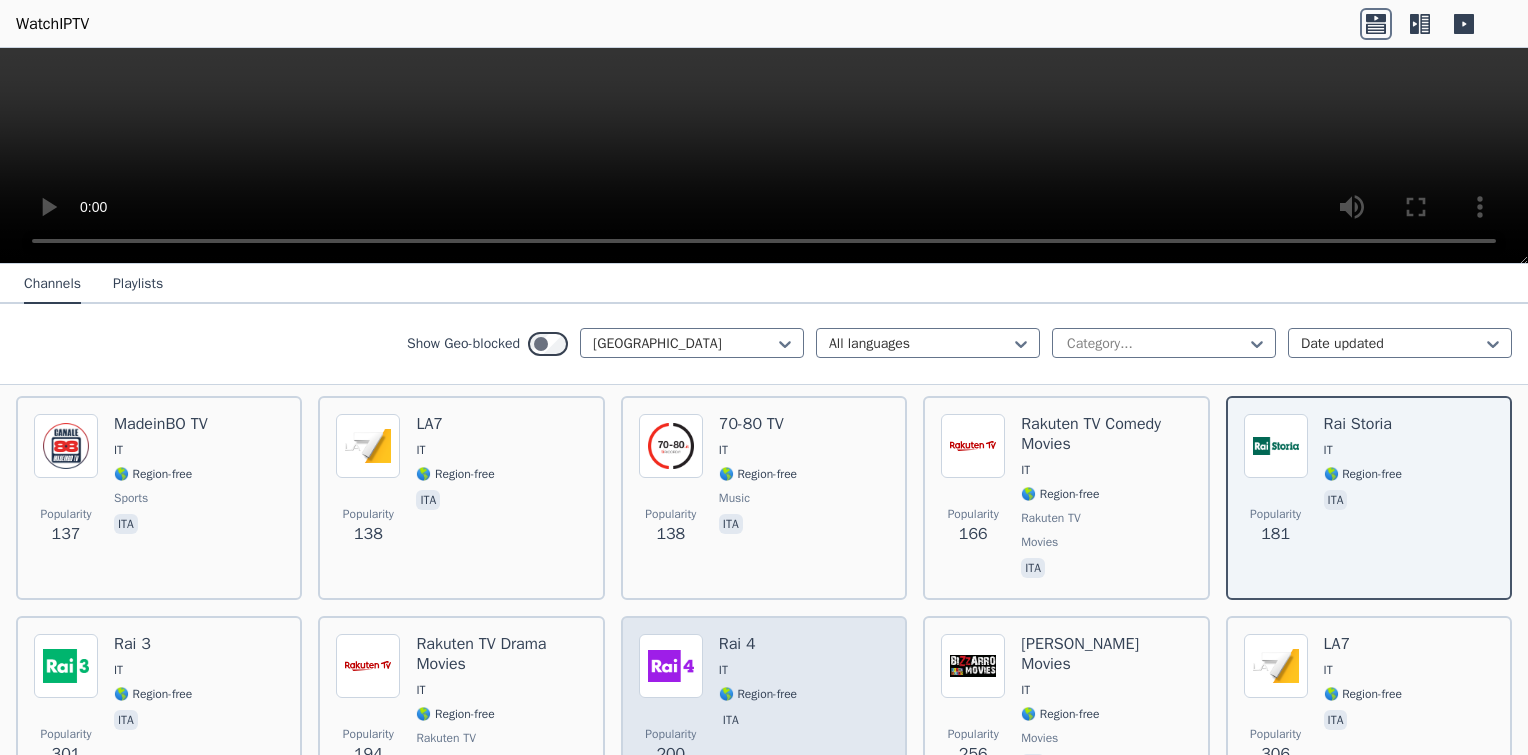 click on "Popularity 200 Rai 4 IT 🌎 Region-free ita" at bounding box center [764, 718] 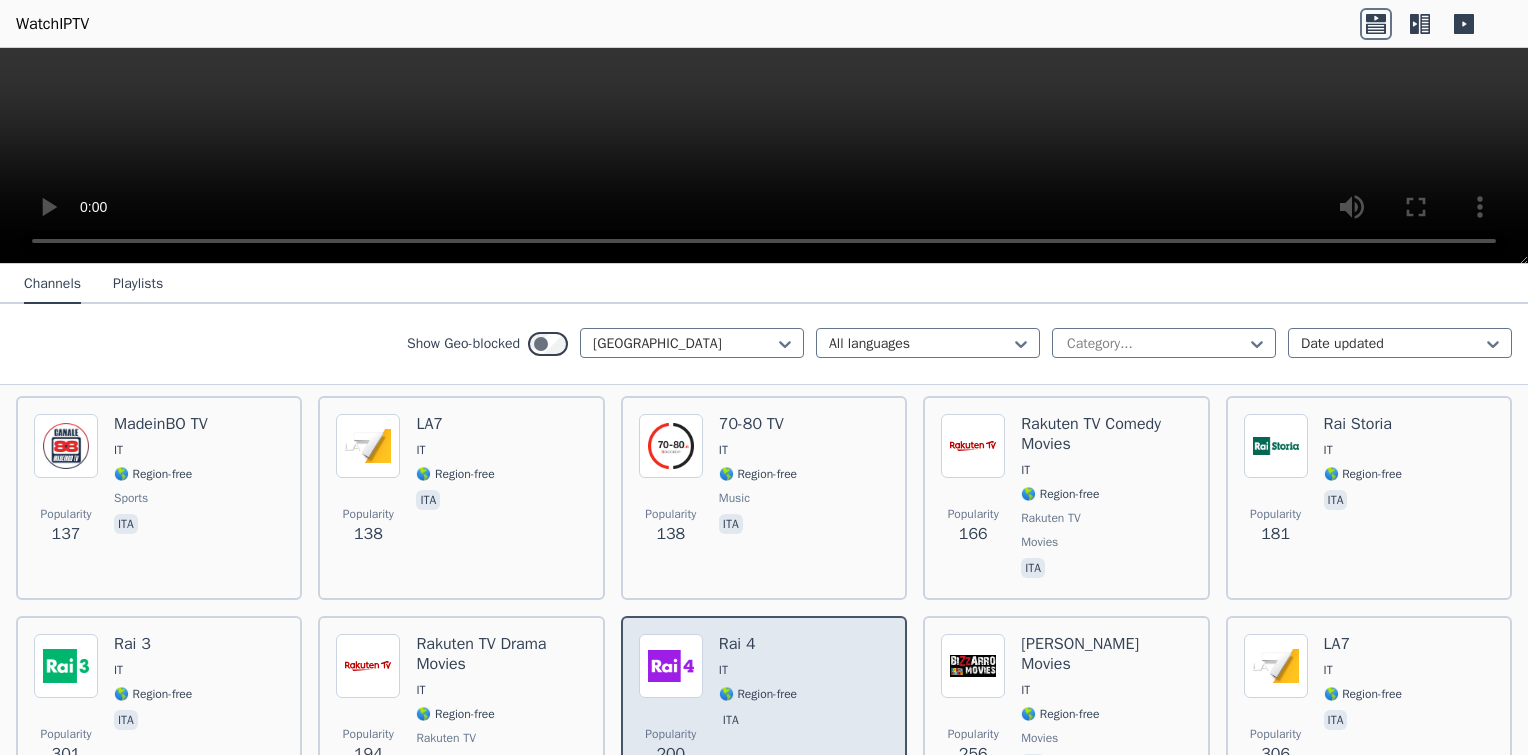 click on "🌎 Region-free" at bounding box center (758, 694) 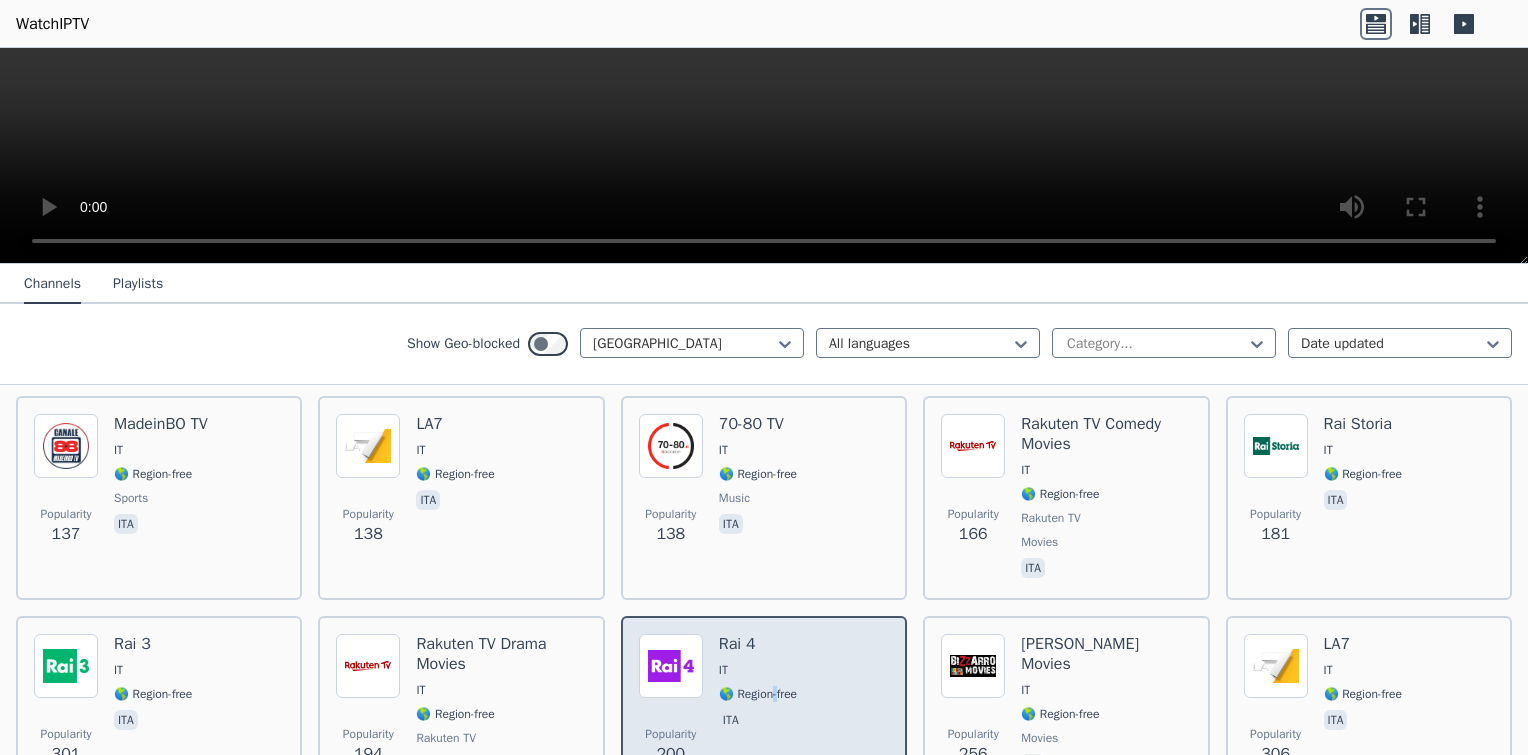 click on "🌎 Region-free" at bounding box center [758, 694] 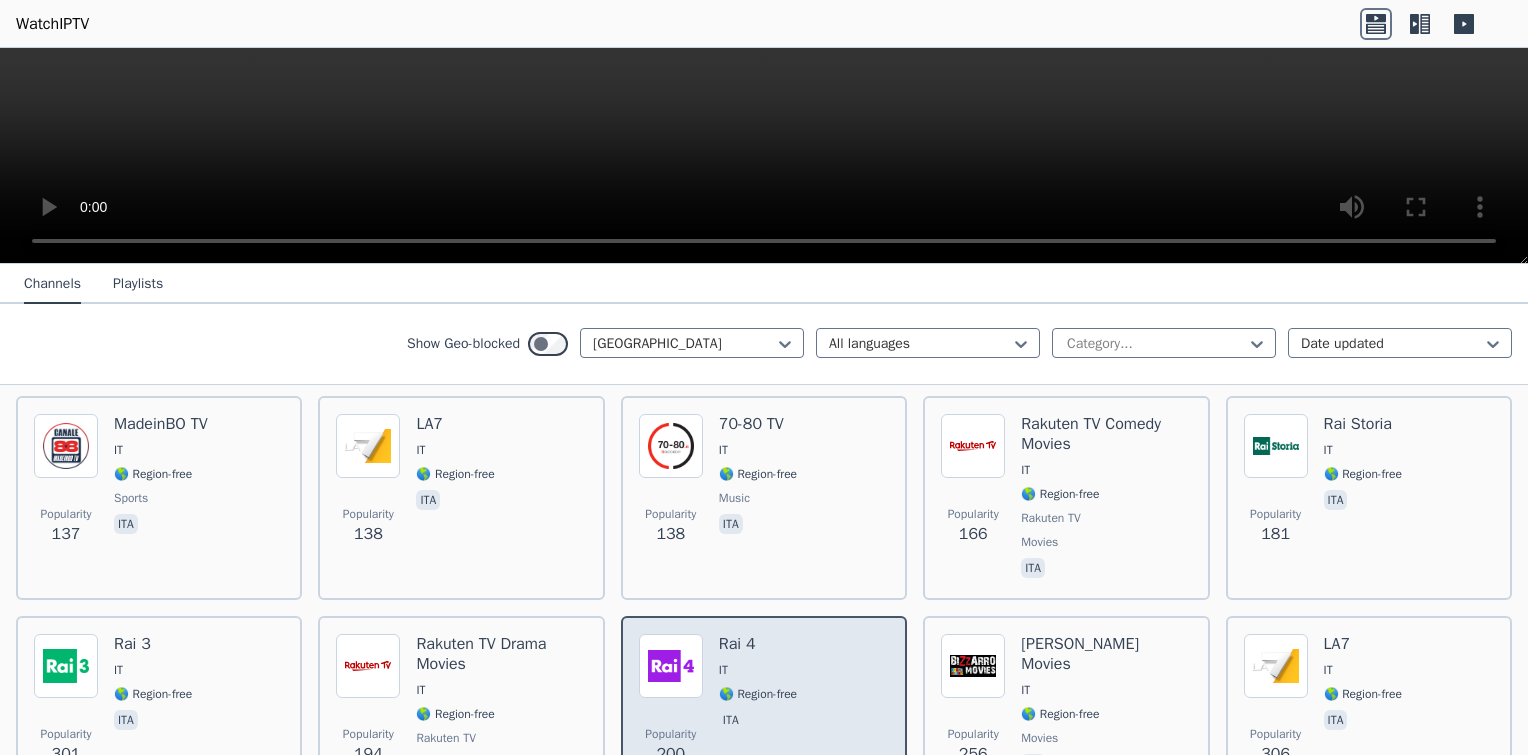 drag, startPoint x: 768, startPoint y: 703, endPoint x: 735, endPoint y: 682, distance: 39.115215 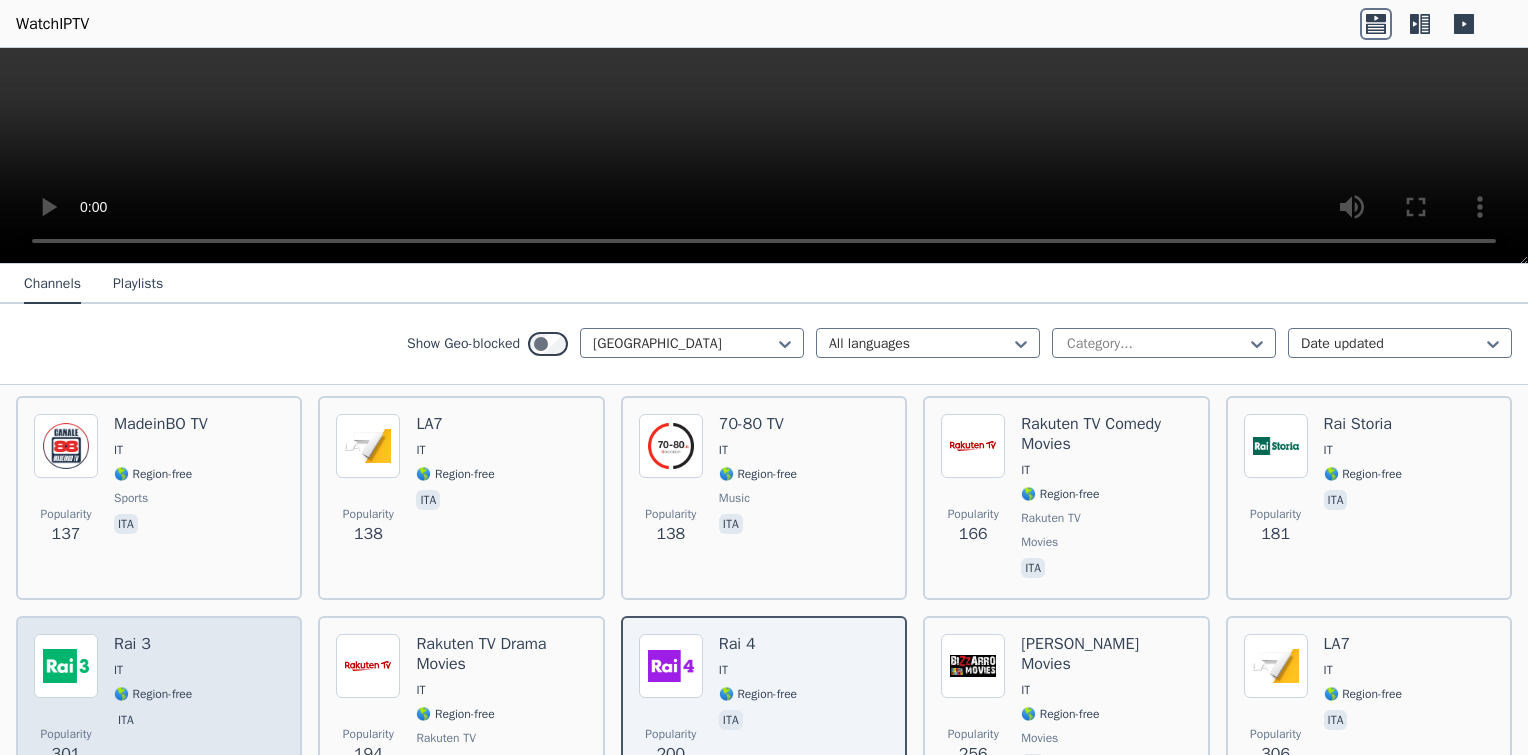 click on "Rai 3 IT 🌎 Region-free ita" at bounding box center (153, 718) 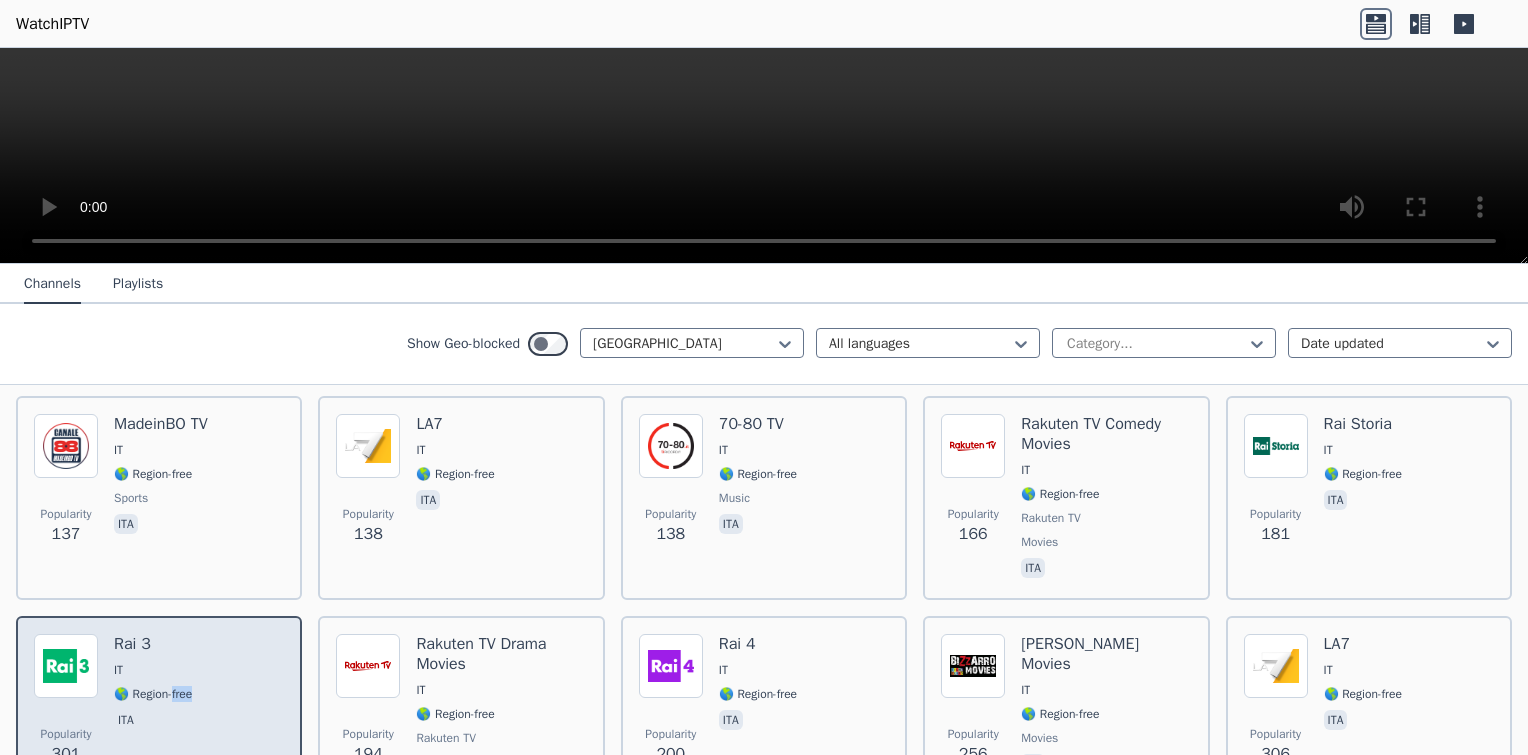 click on "Rai 3 IT 🌎 Region-free ita" at bounding box center [153, 718] 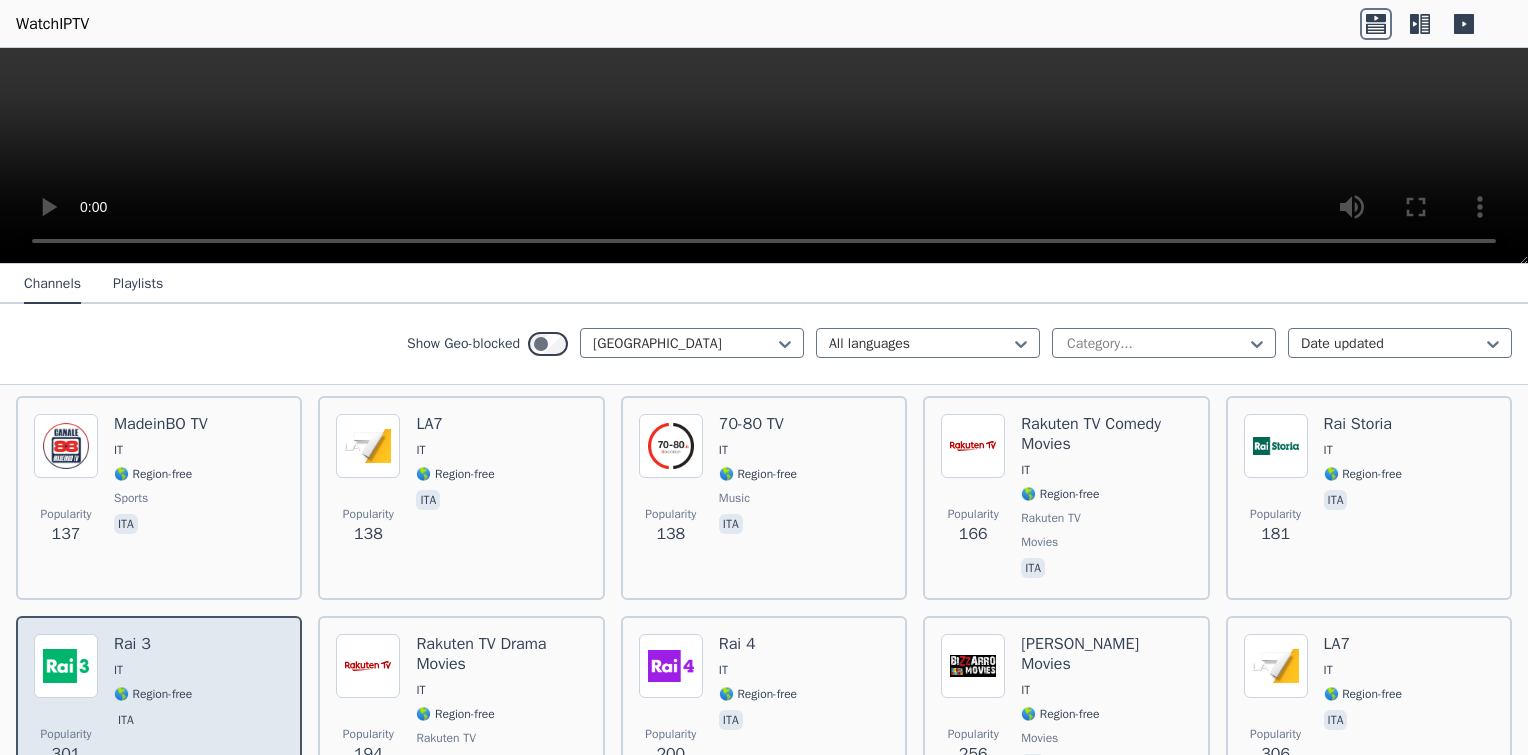 drag, startPoint x: 187, startPoint y: 716, endPoint x: 234, endPoint y: 729, distance: 48.76474 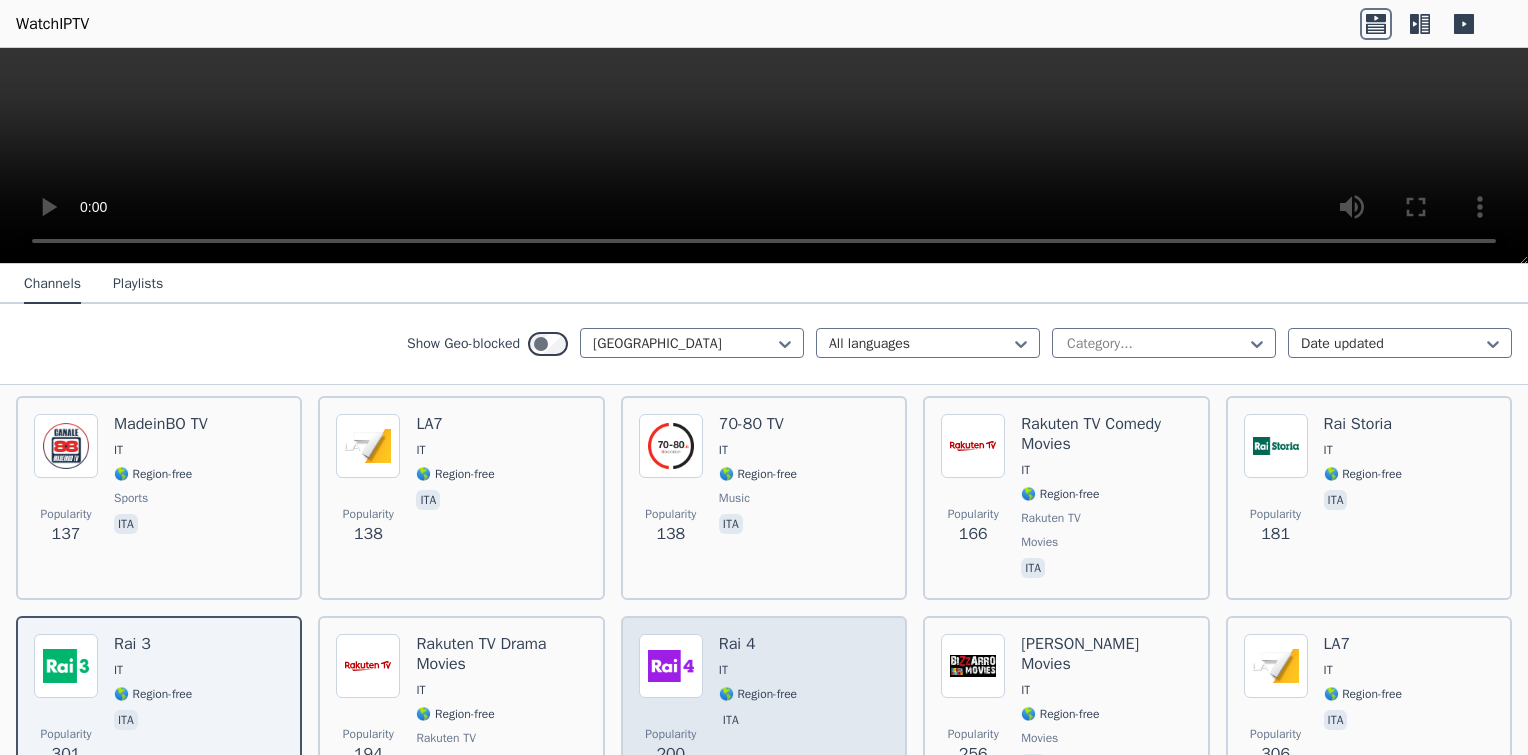 click on "Rai 4" at bounding box center [758, 644] 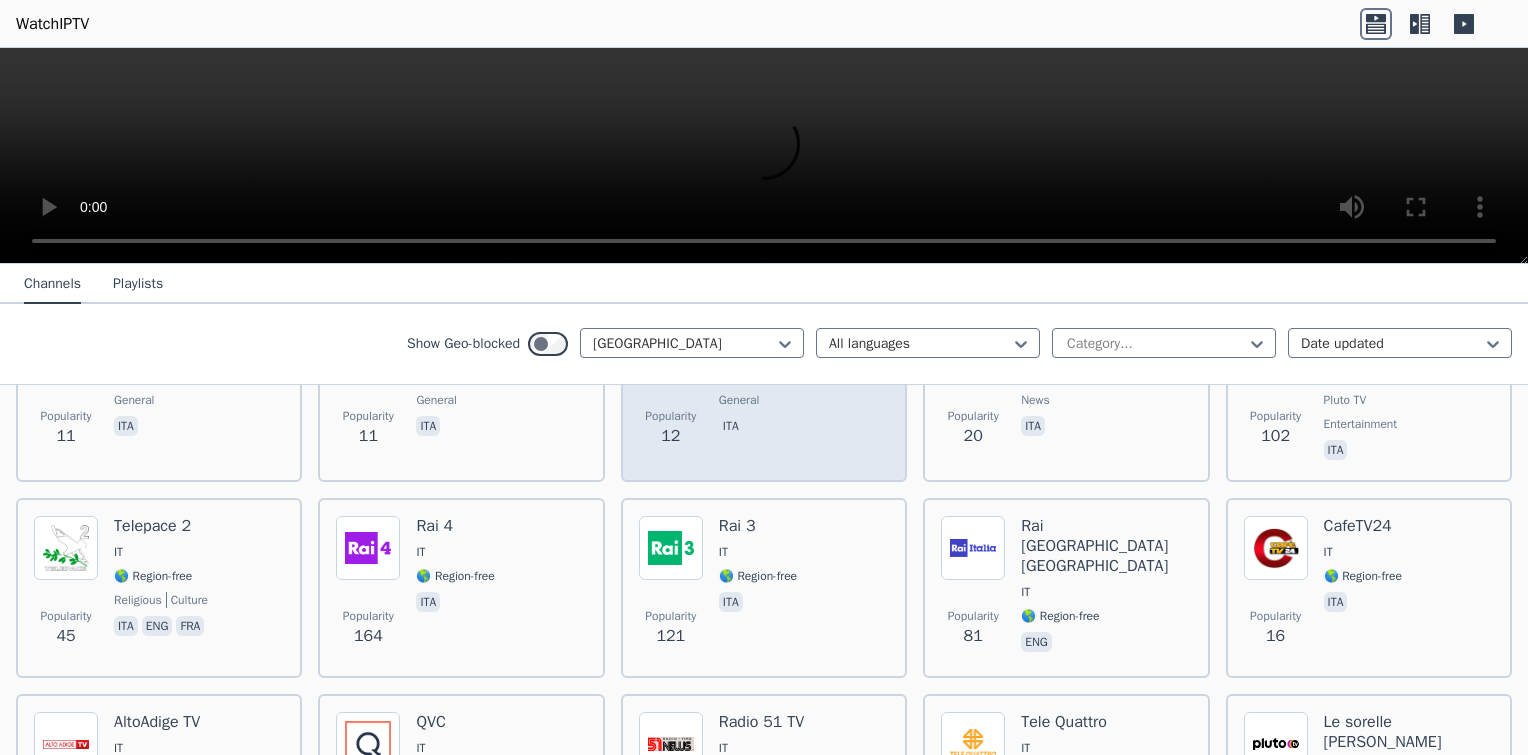 scroll, scrollTop: 3794, scrollLeft: 0, axis: vertical 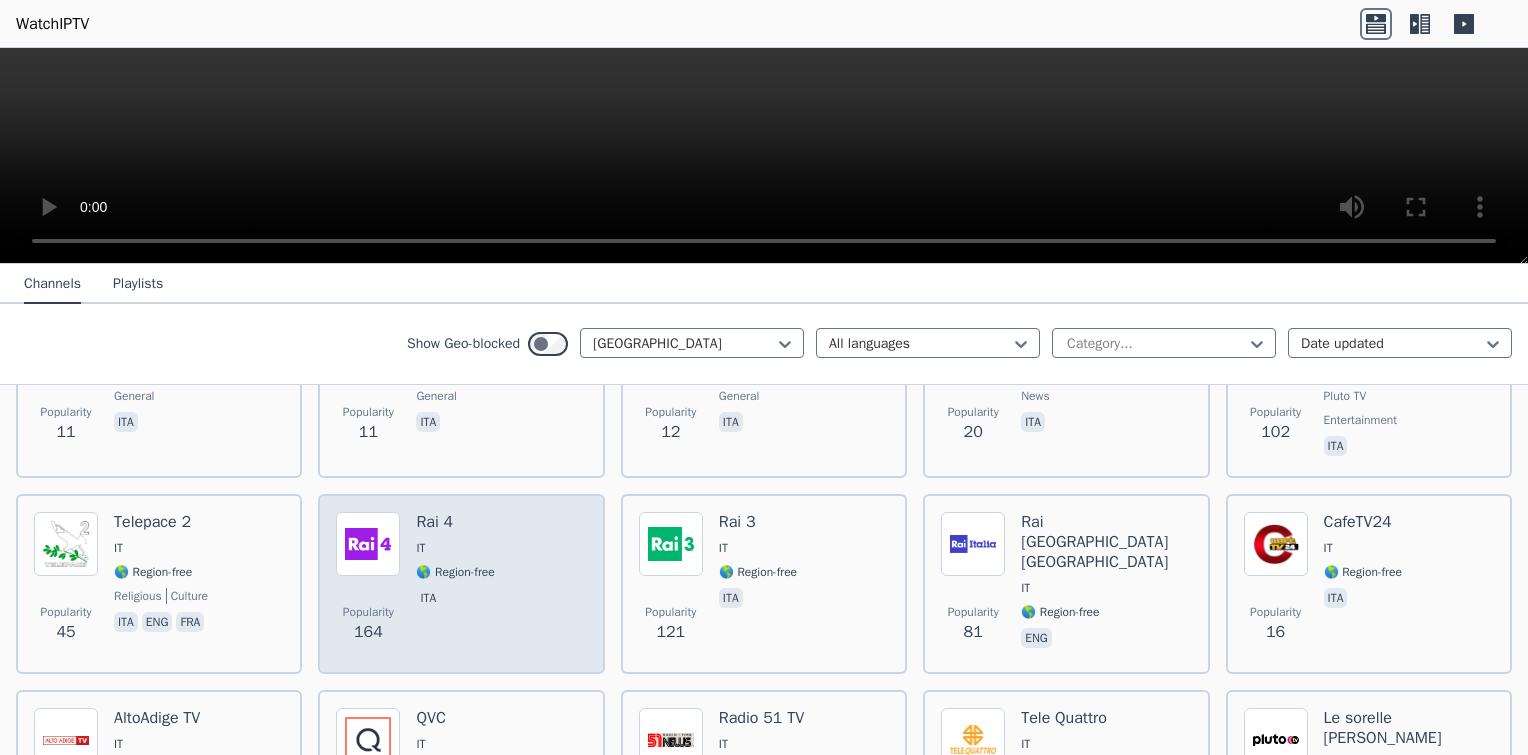 click on "IT" at bounding box center (455, 548) 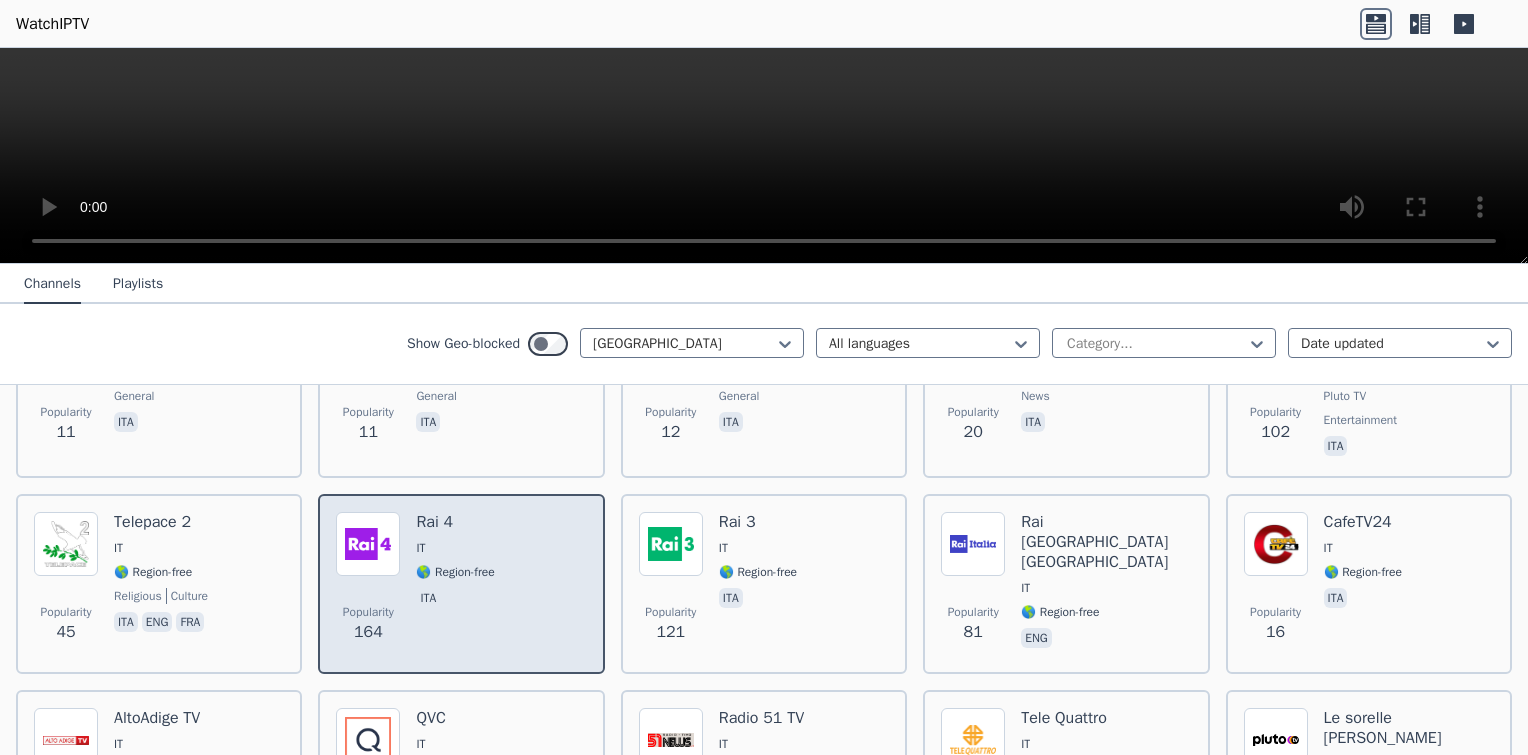 click on "IT" at bounding box center (455, 548) 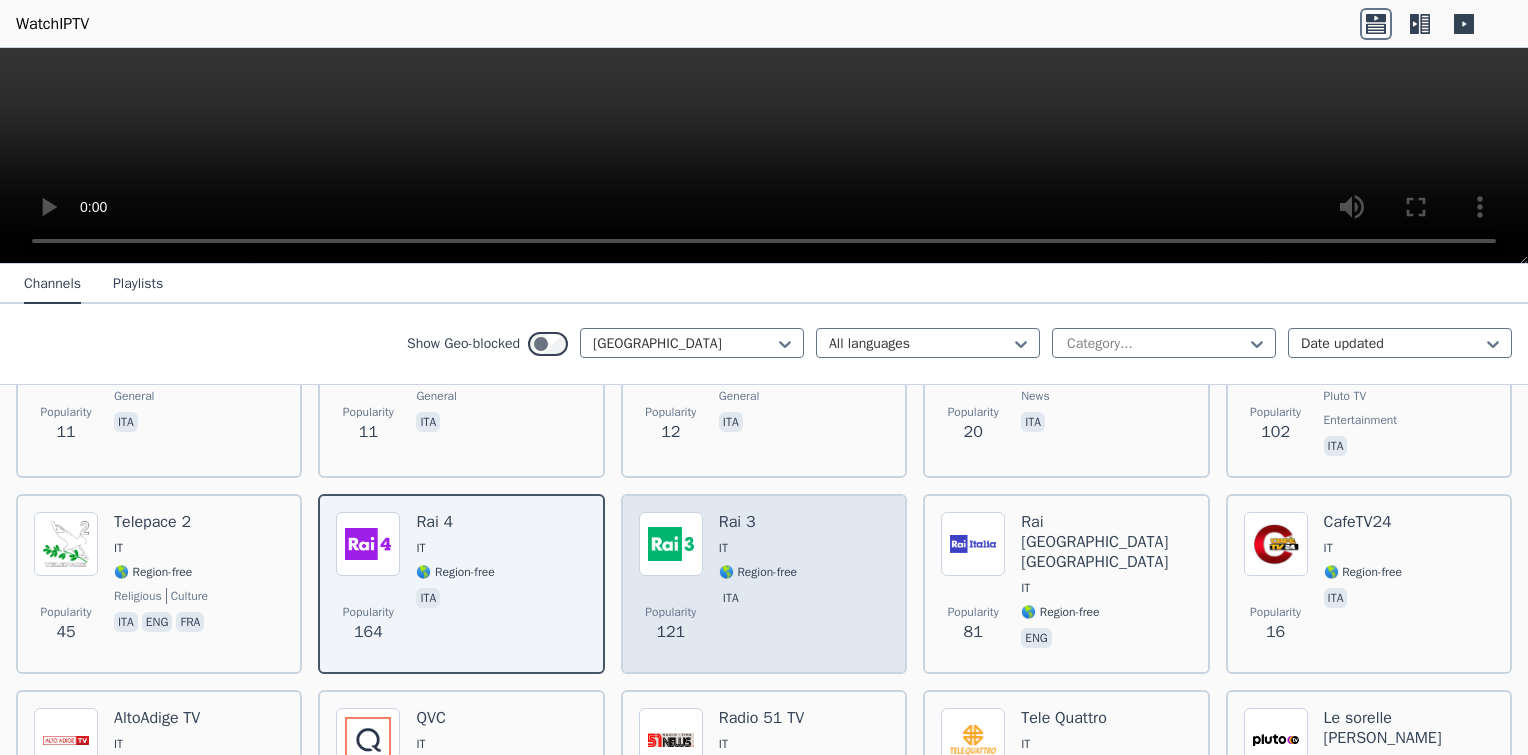 click on "Rai 3 IT 🌎 Region-free ita" at bounding box center [758, 584] 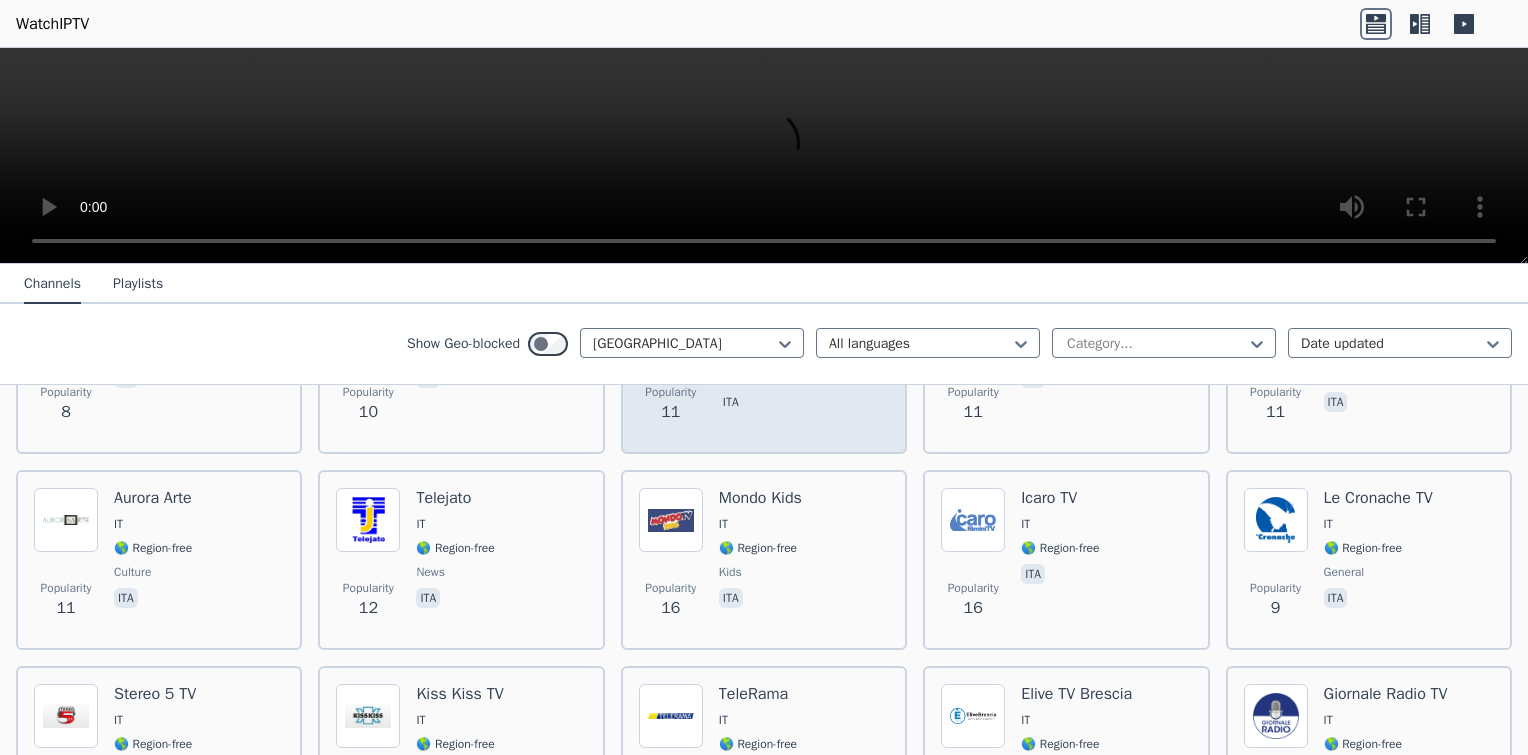 scroll, scrollTop: 8775, scrollLeft: 0, axis: vertical 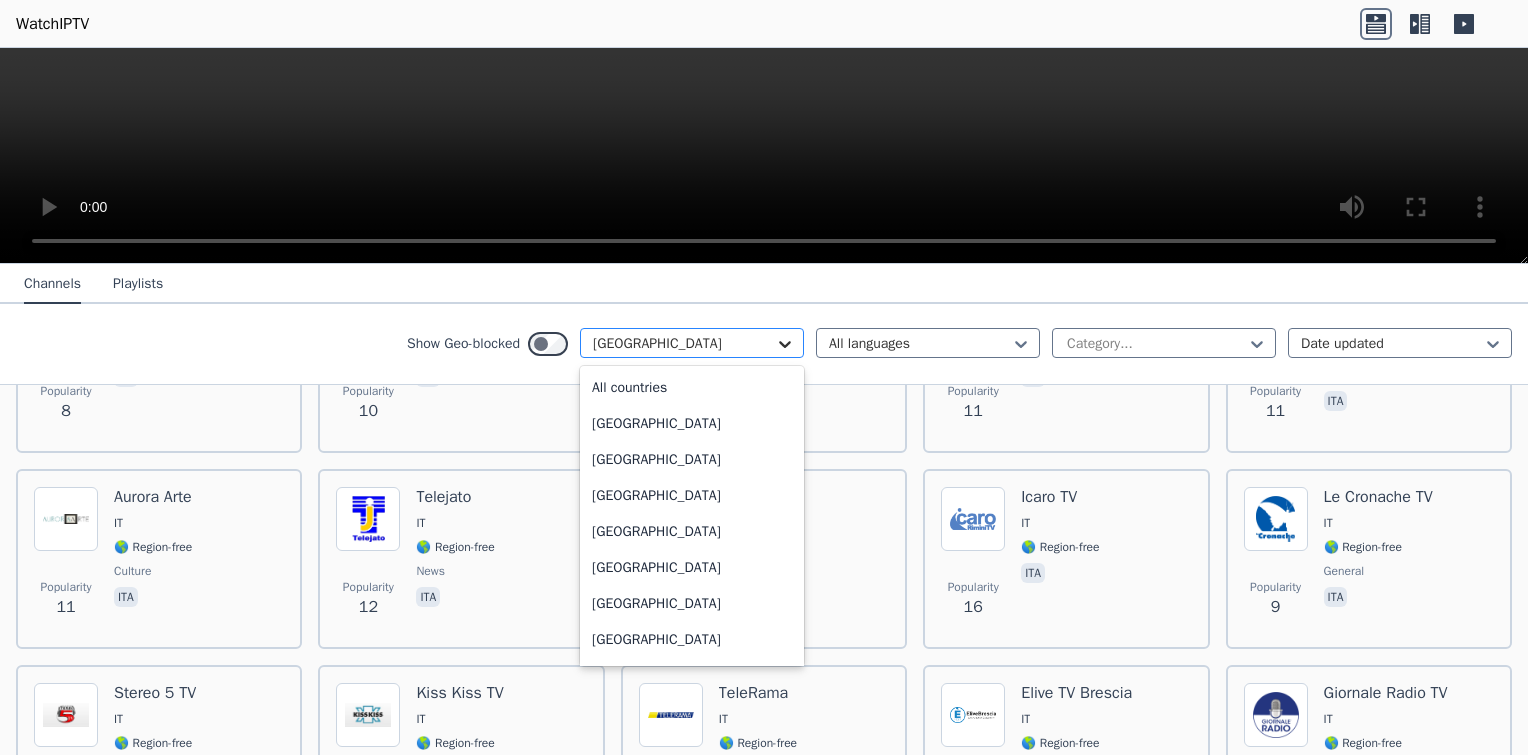 click 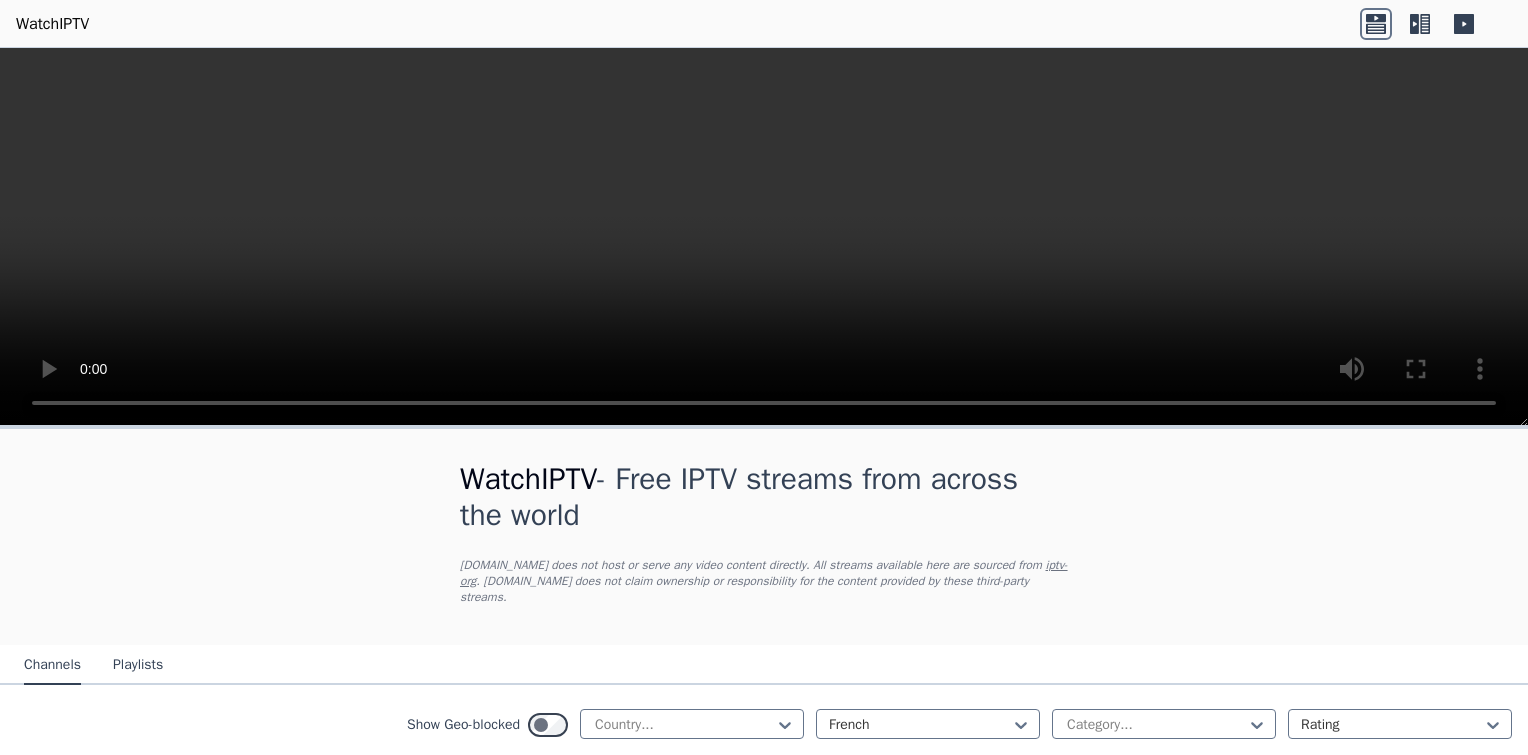 scroll, scrollTop: 0, scrollLeft: 0, axis: both 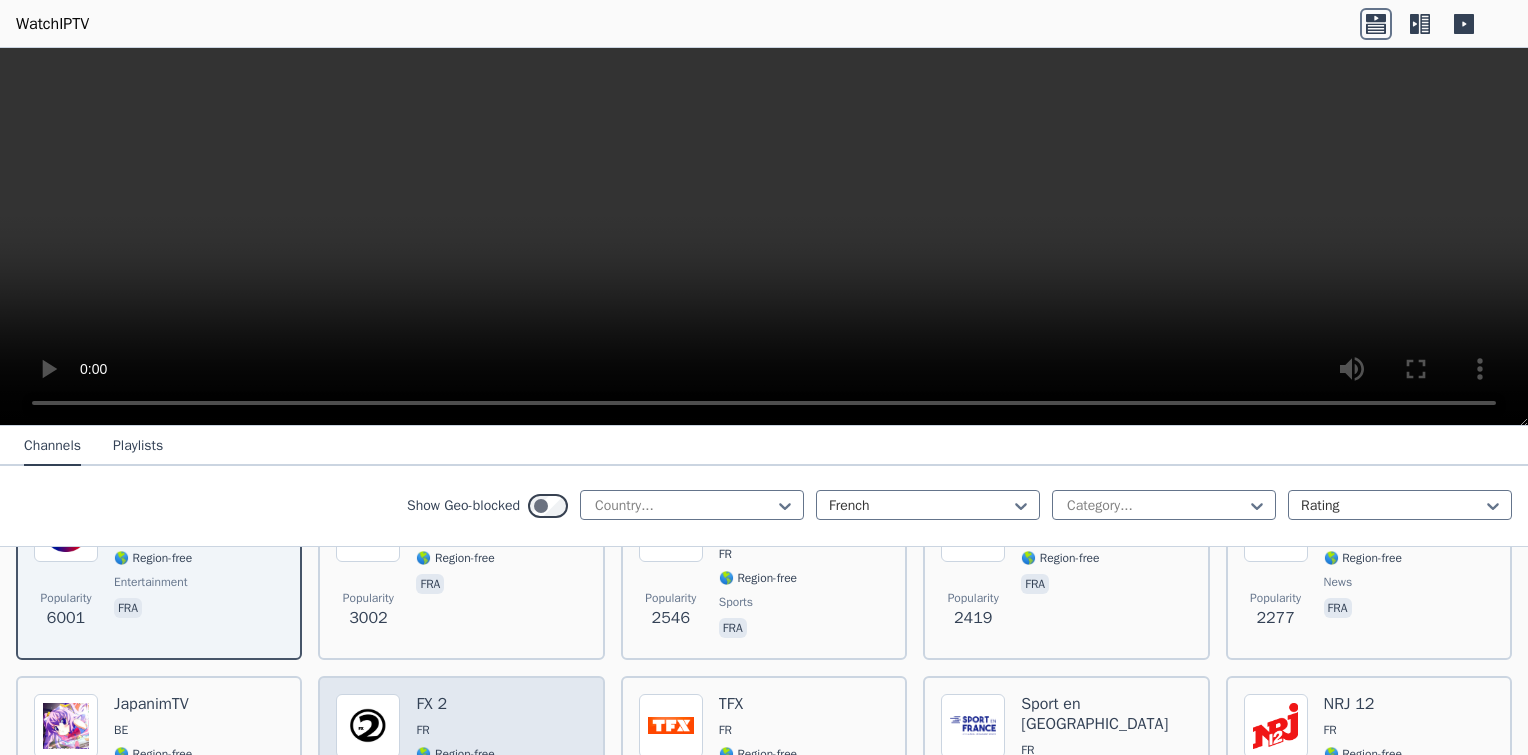 click on "FR" at bounding box center [465, 730] 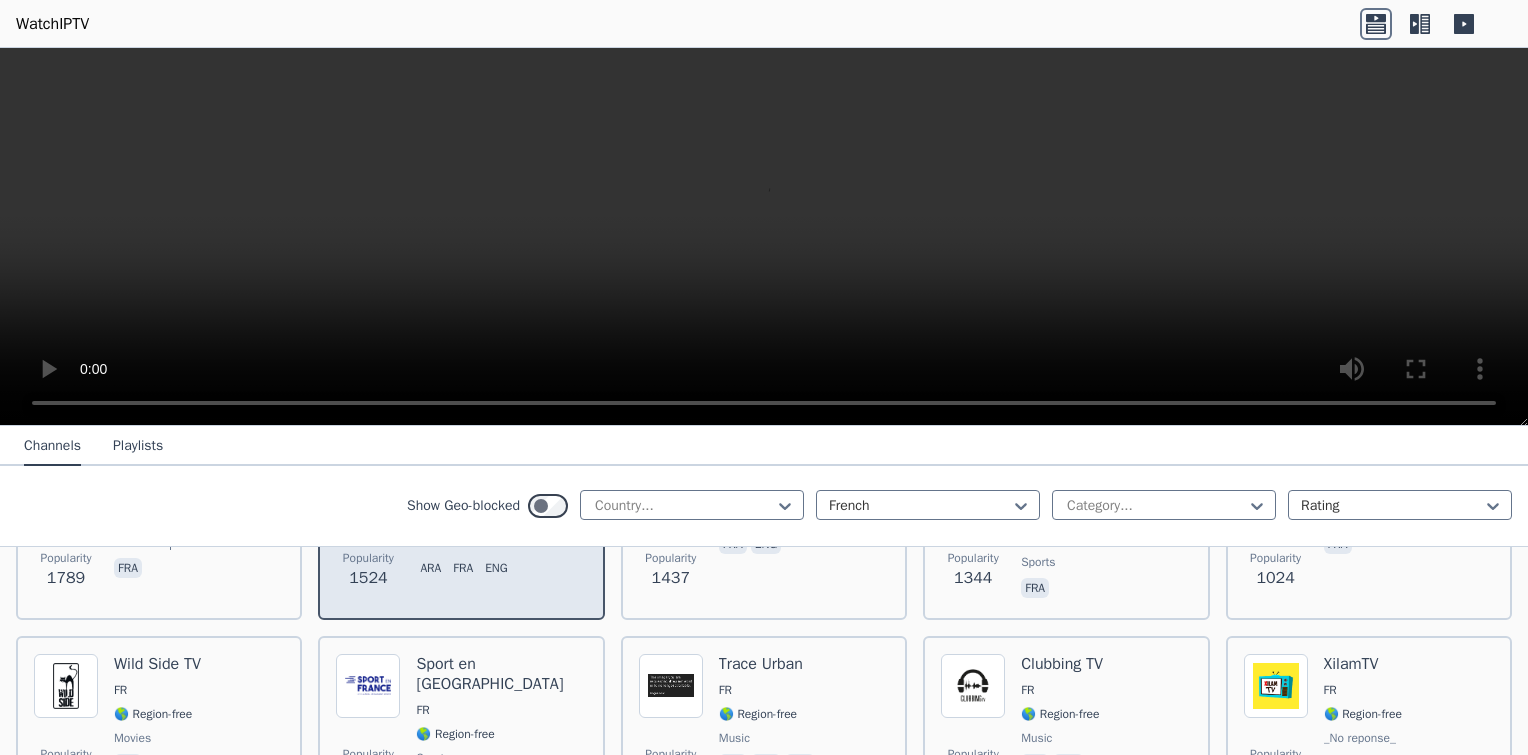 scroll, scrollTop: 594, scrollLeft: 0, axis: vertical 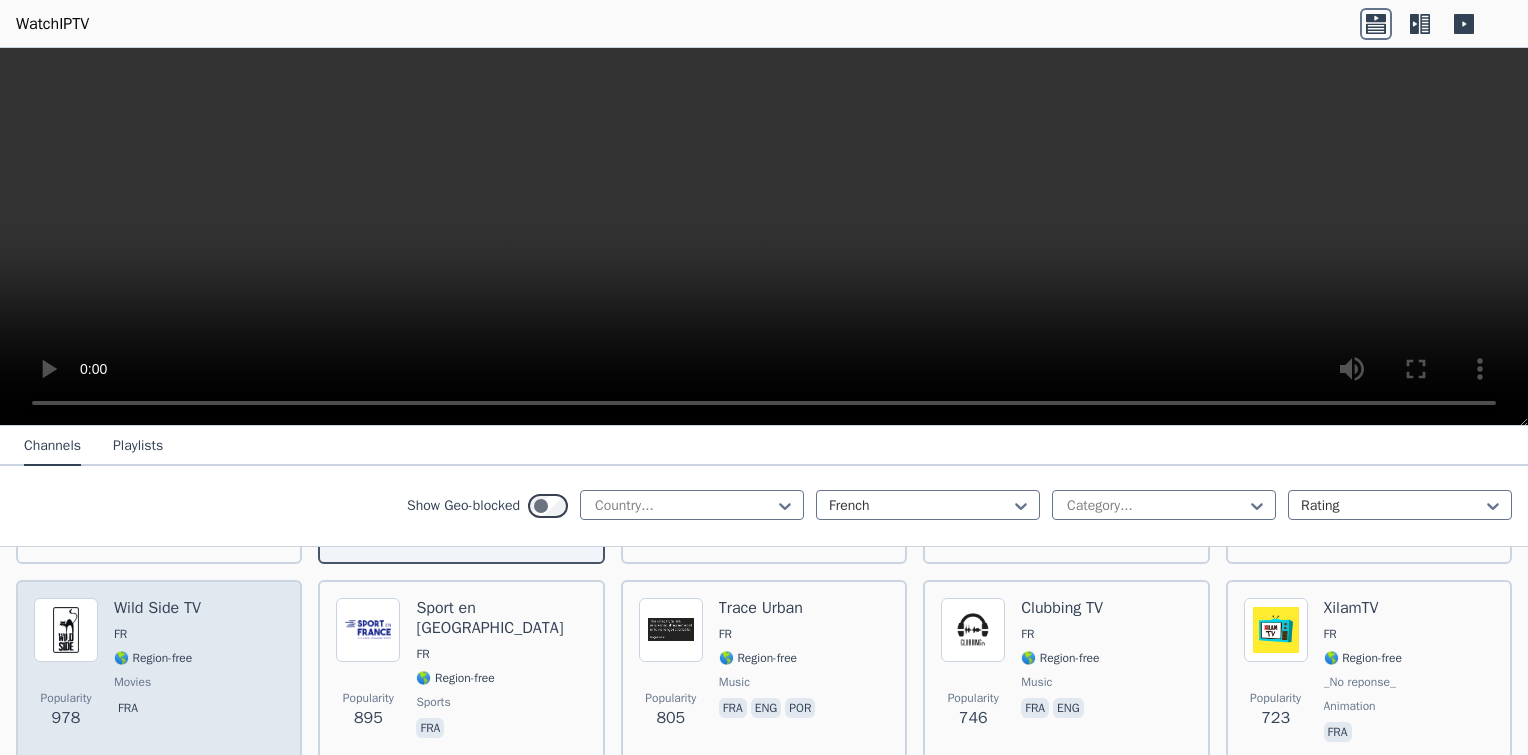 click on "Popularity 978" at bounding box center (66, 710) 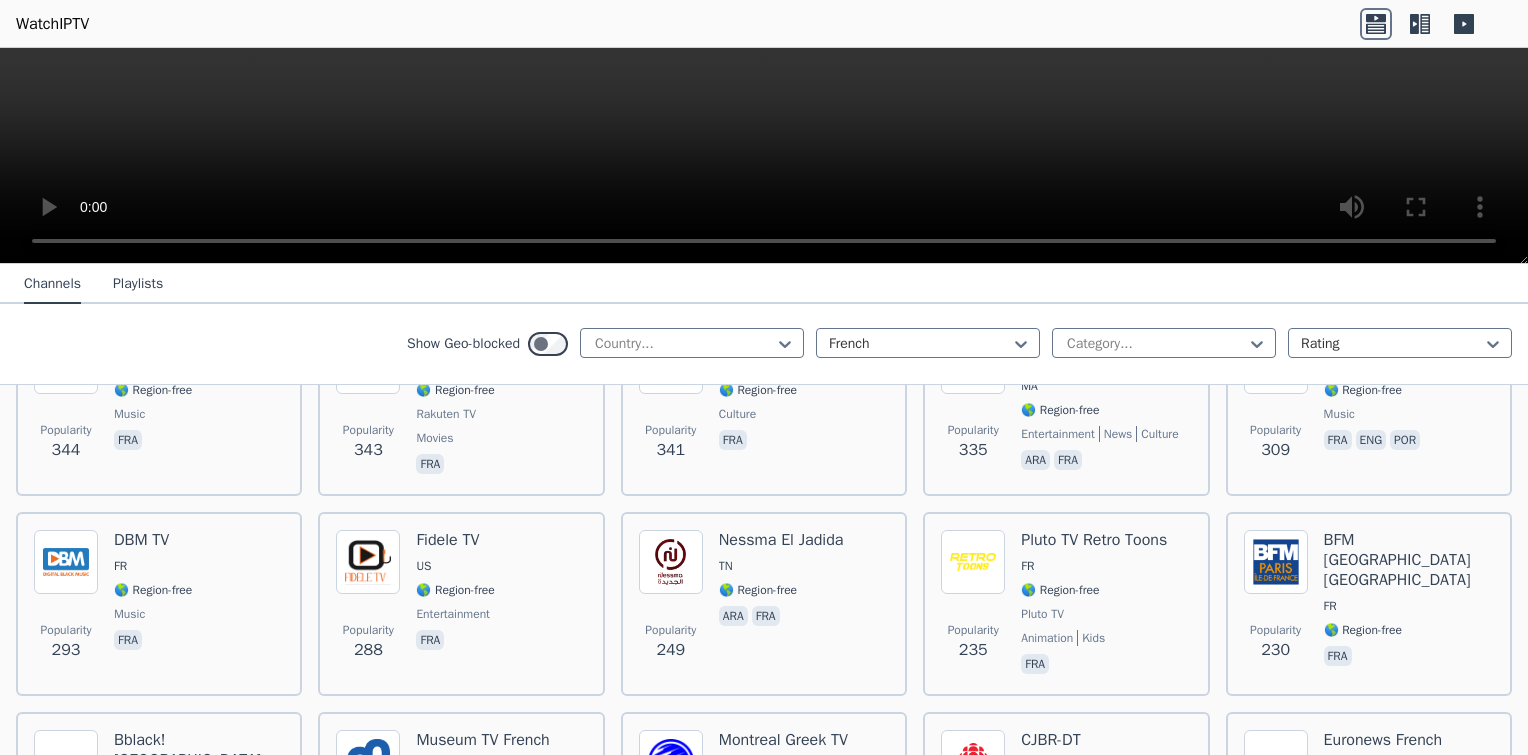 scroll, scrollTop: 1102, scrollLeft: 0, axis: vertical 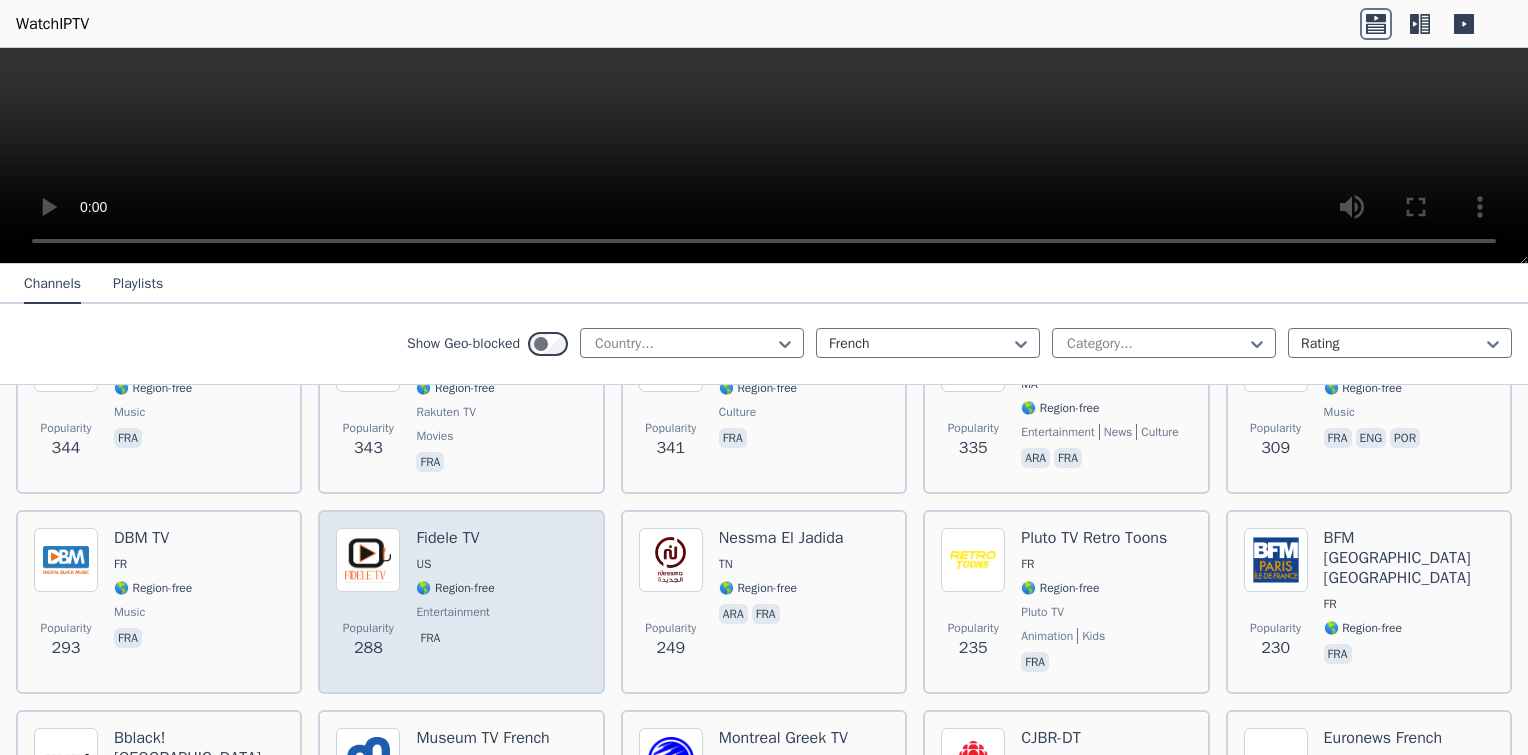 click on "fra" at bounding box center (455, 640) 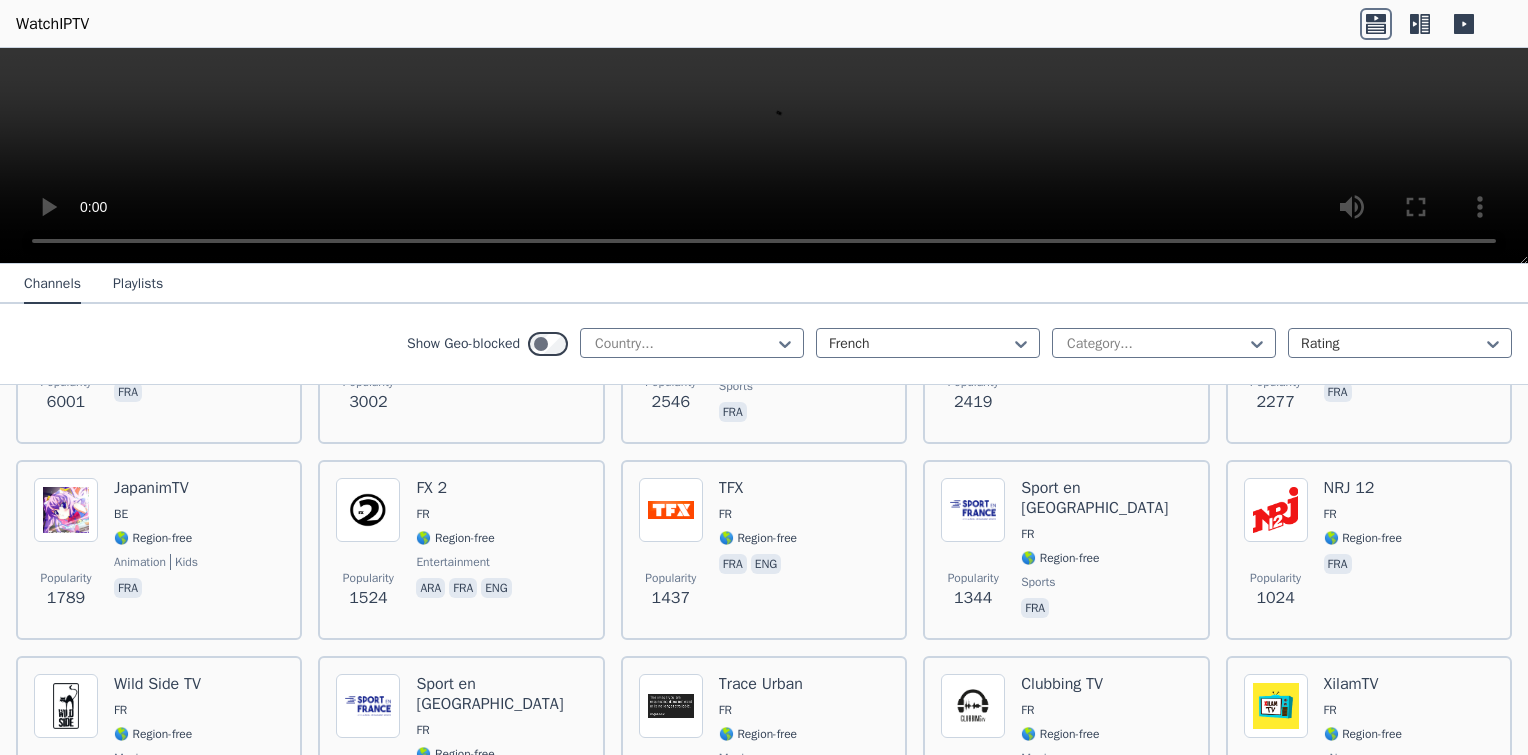 scroll, scrollTop: 355, scrollLeft: 0, axis: vertical 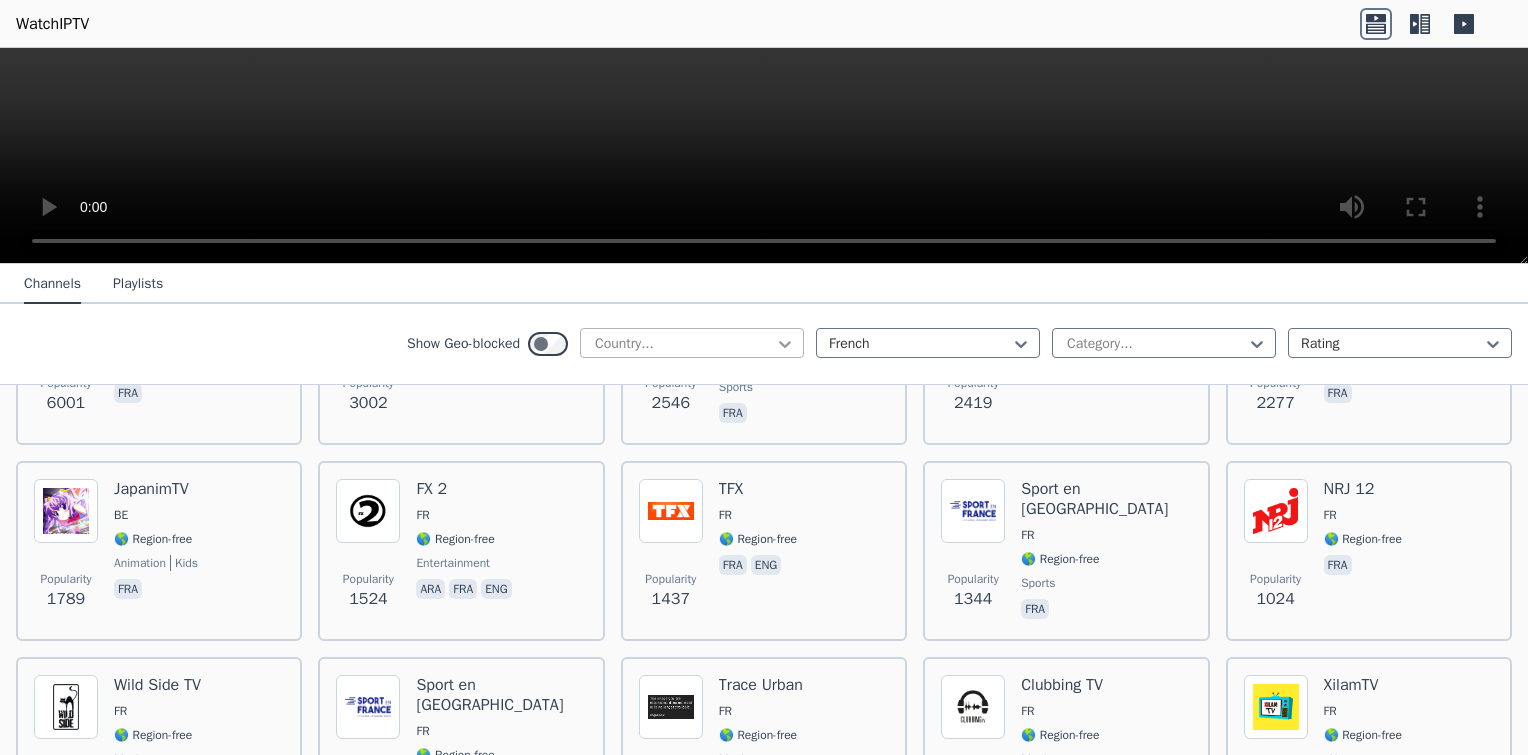 click 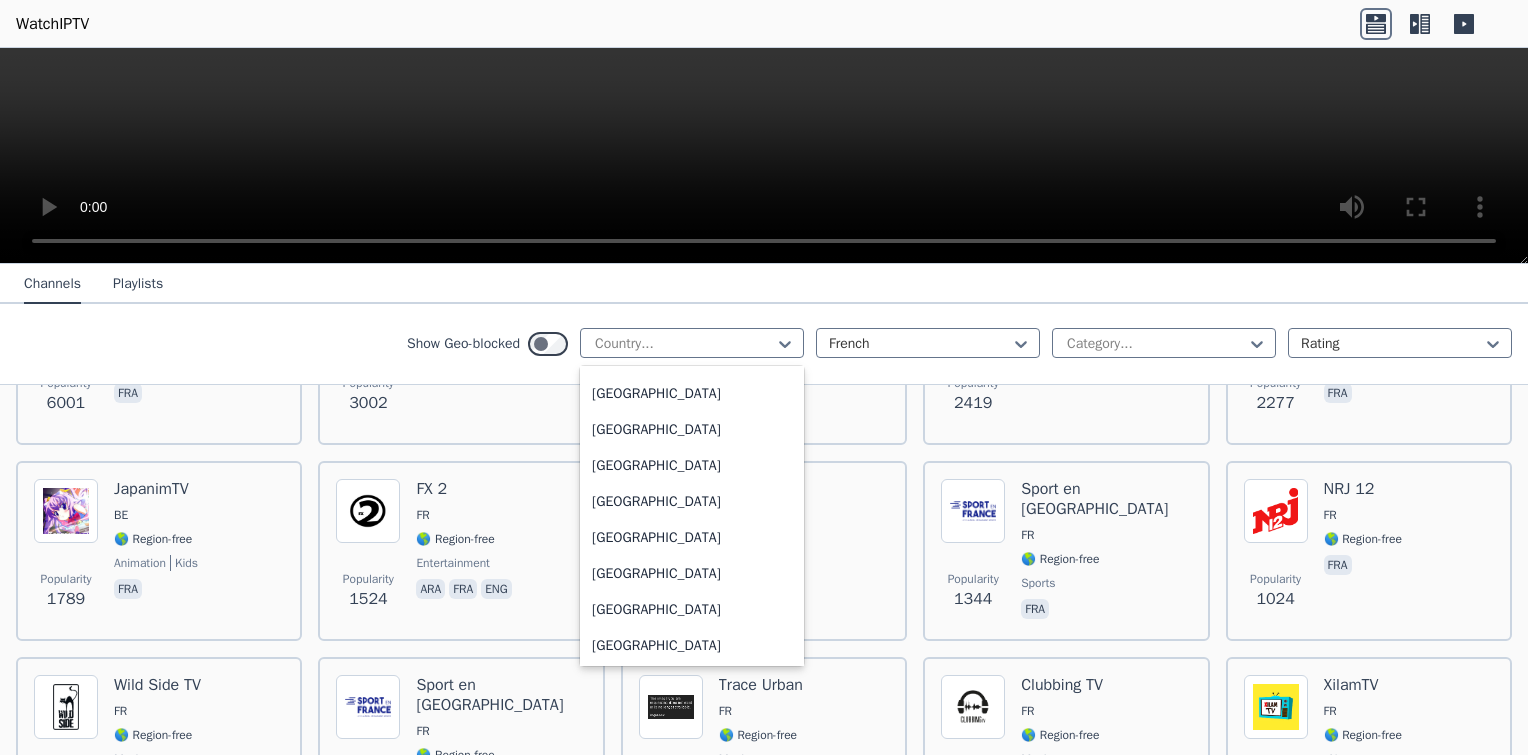 scroll, scrollTop: 7144, scrollLeft: 0, axis: vertical 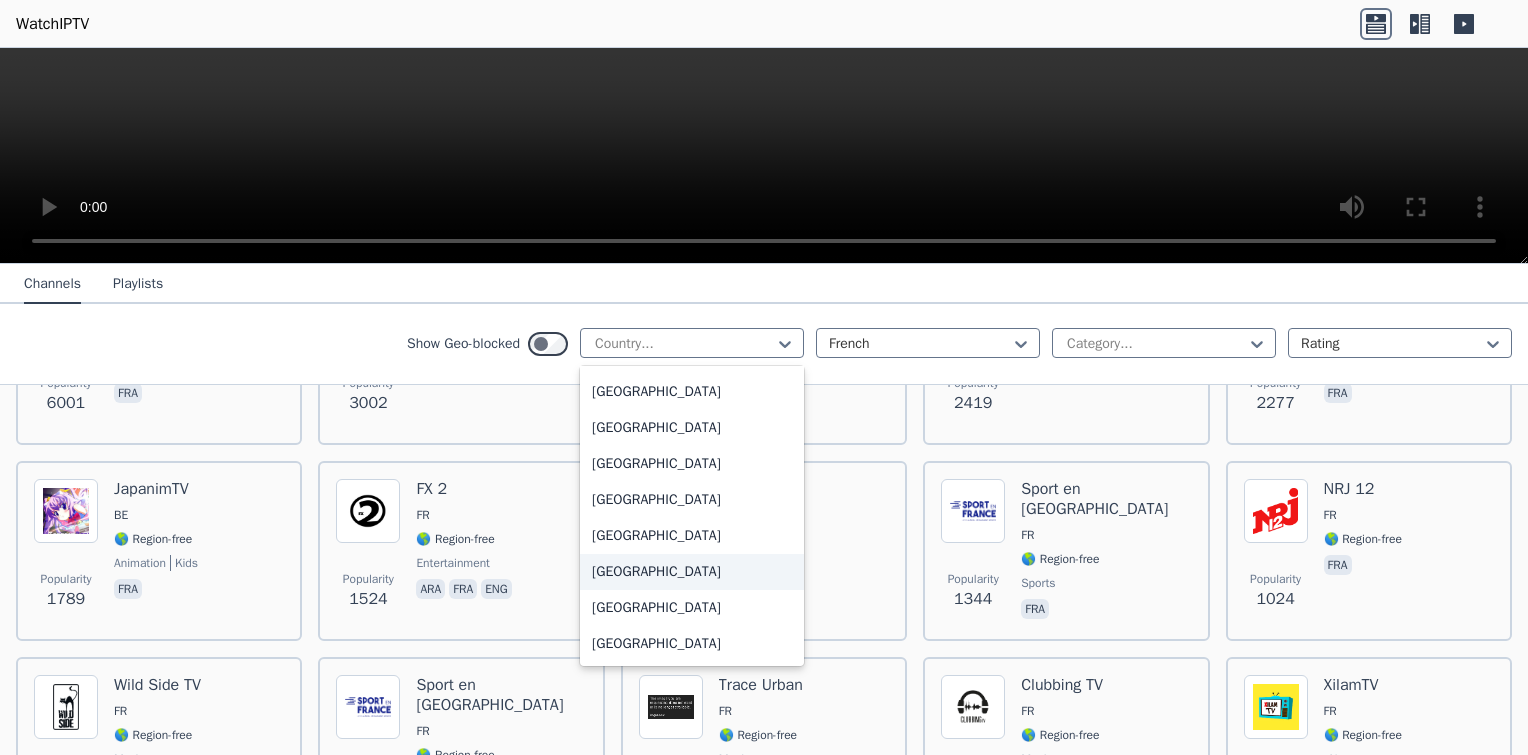 click on "[GEOGRAPHIC_DATA]" at bounding box center (692, 572) 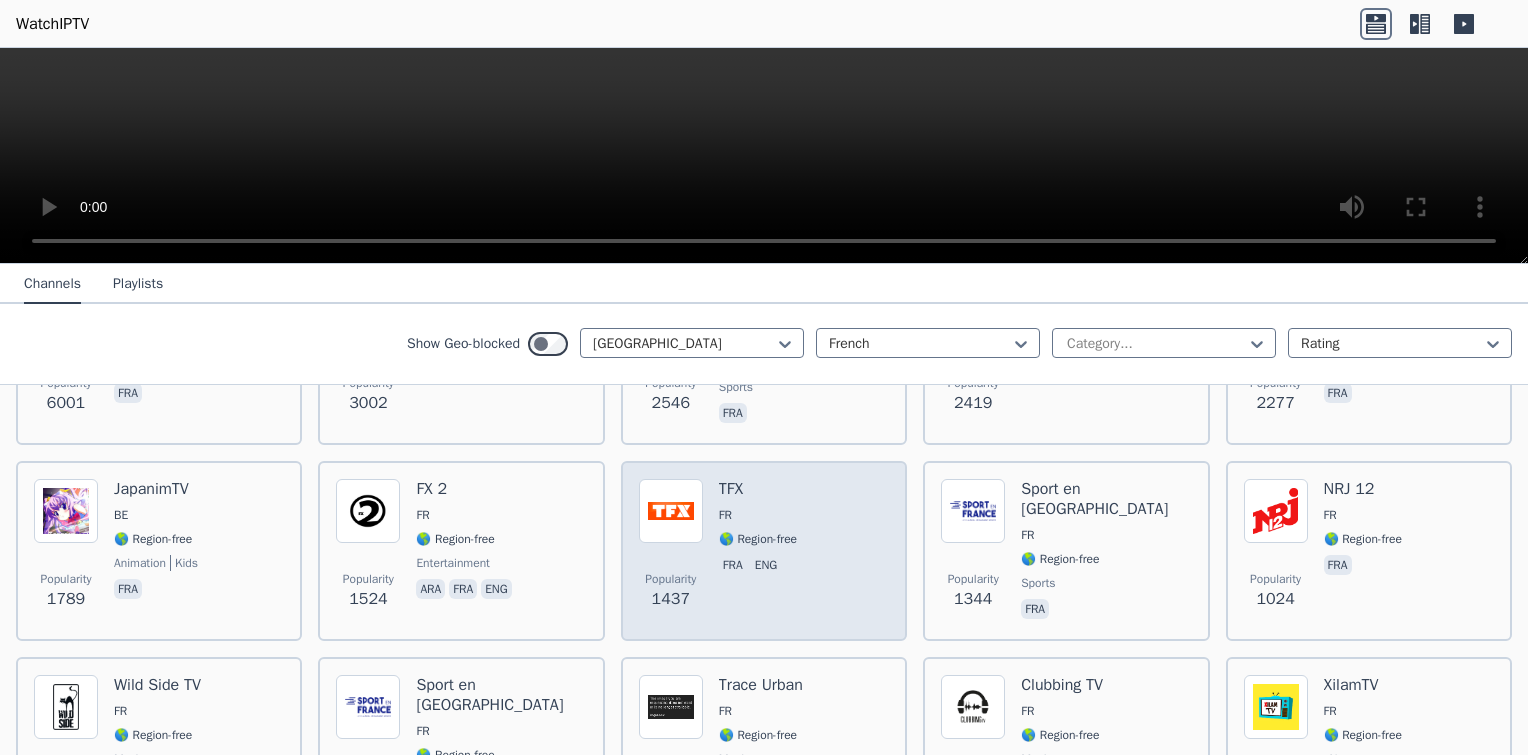 scroll, scrollTop: 0, scrollLeft: 0, axis: both 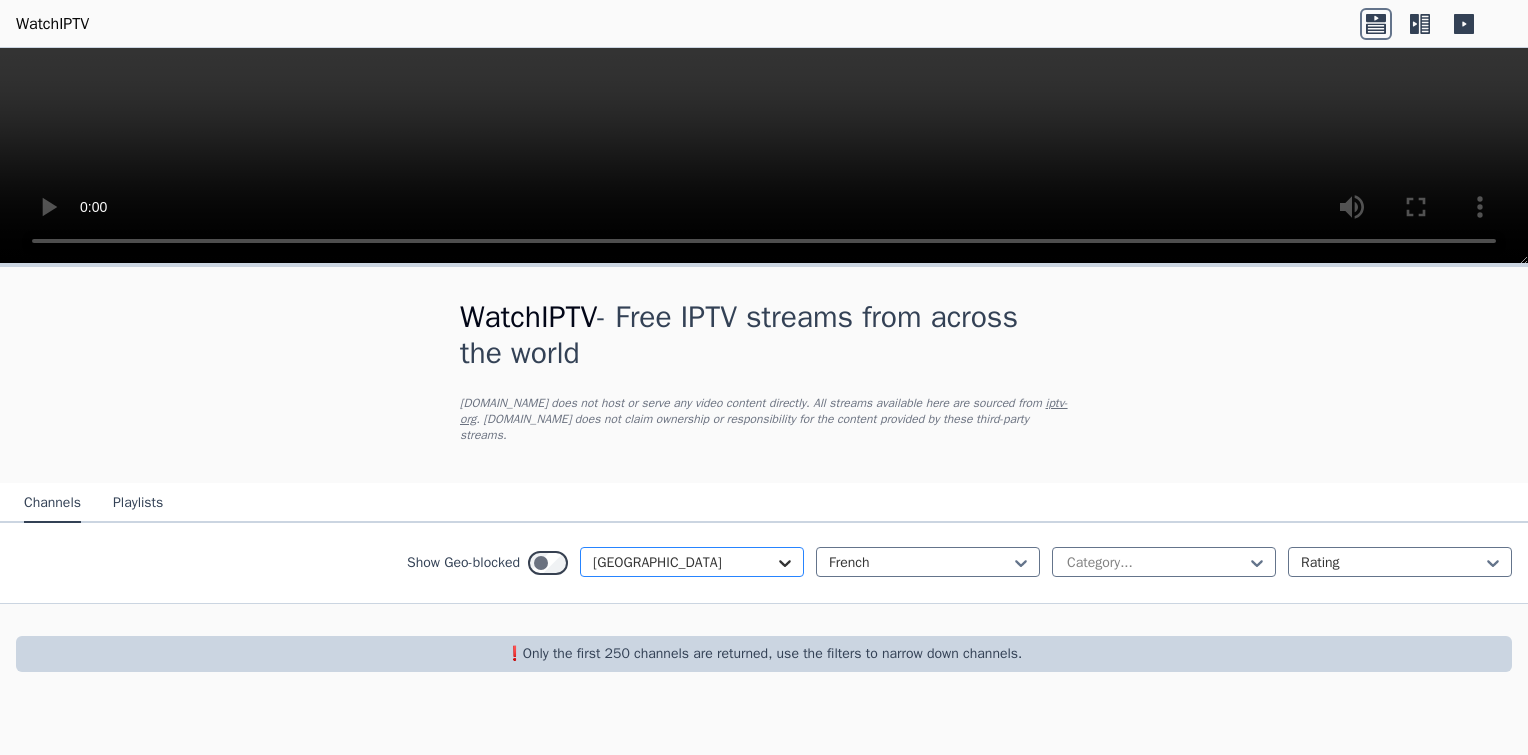 click 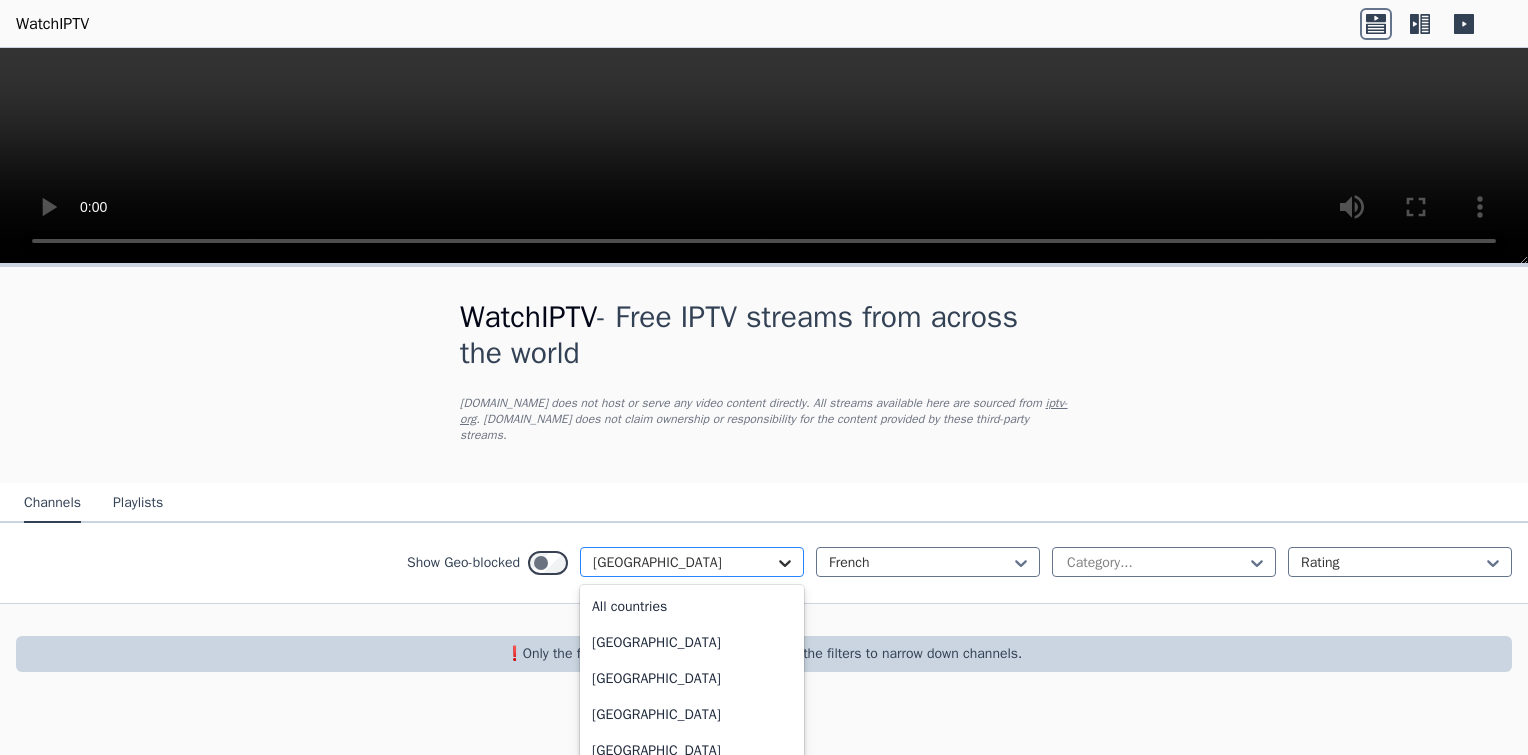scroll, scrollTop: 7080, scrollLeft: 0, axis: vertical 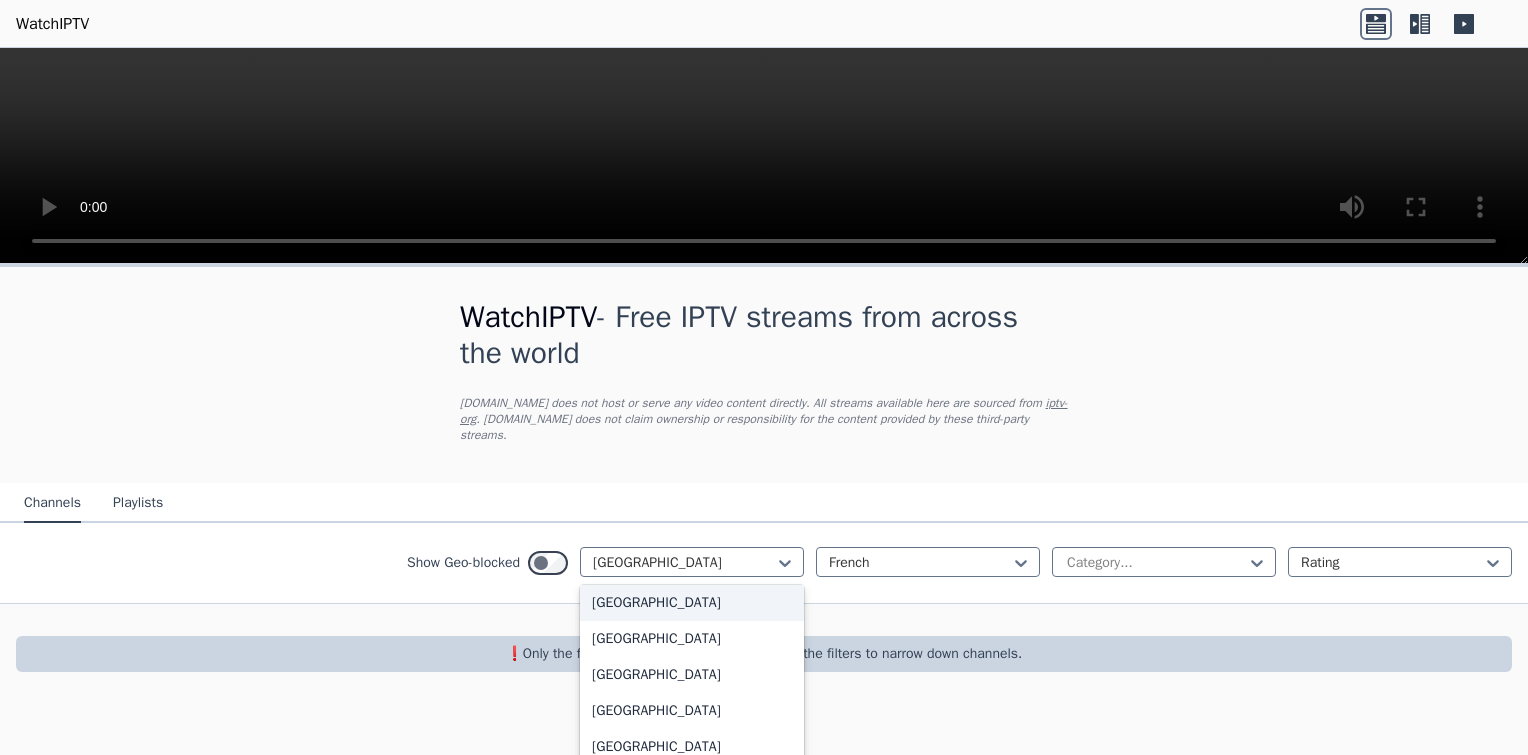 click on "[GEOGRAPHIC_DATA]" at bounding box center (692, 603) 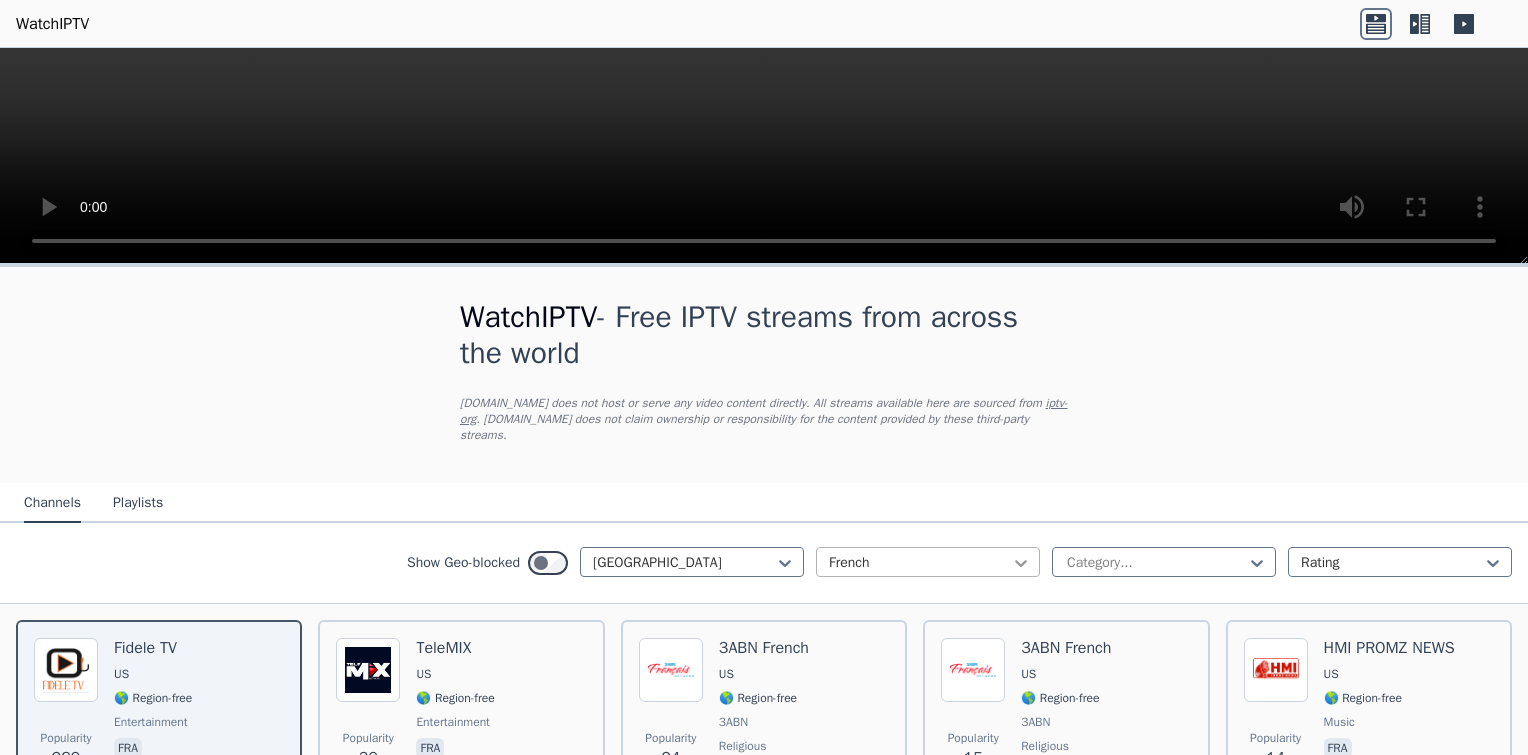 click 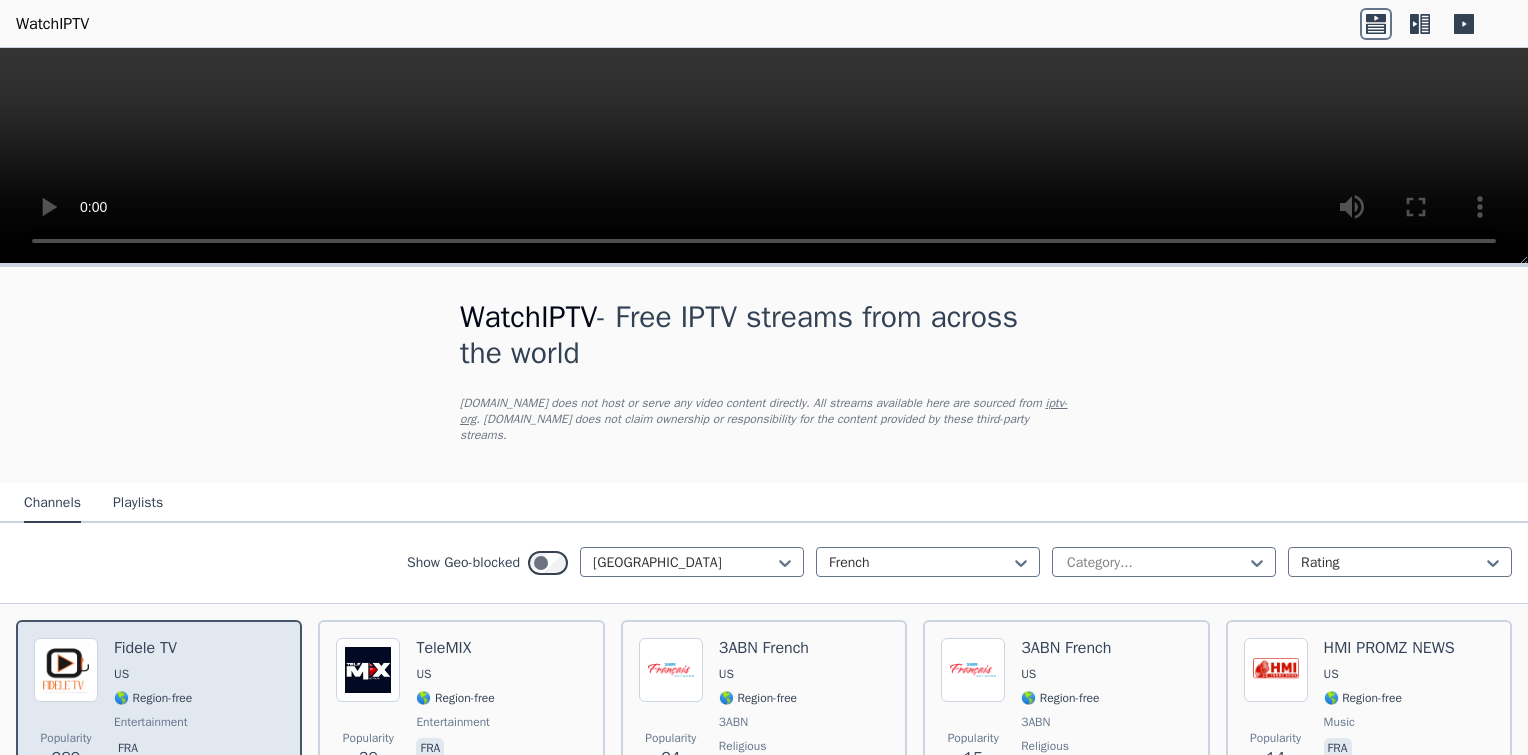 click on "entertainment" at bounding box center (151, 722) 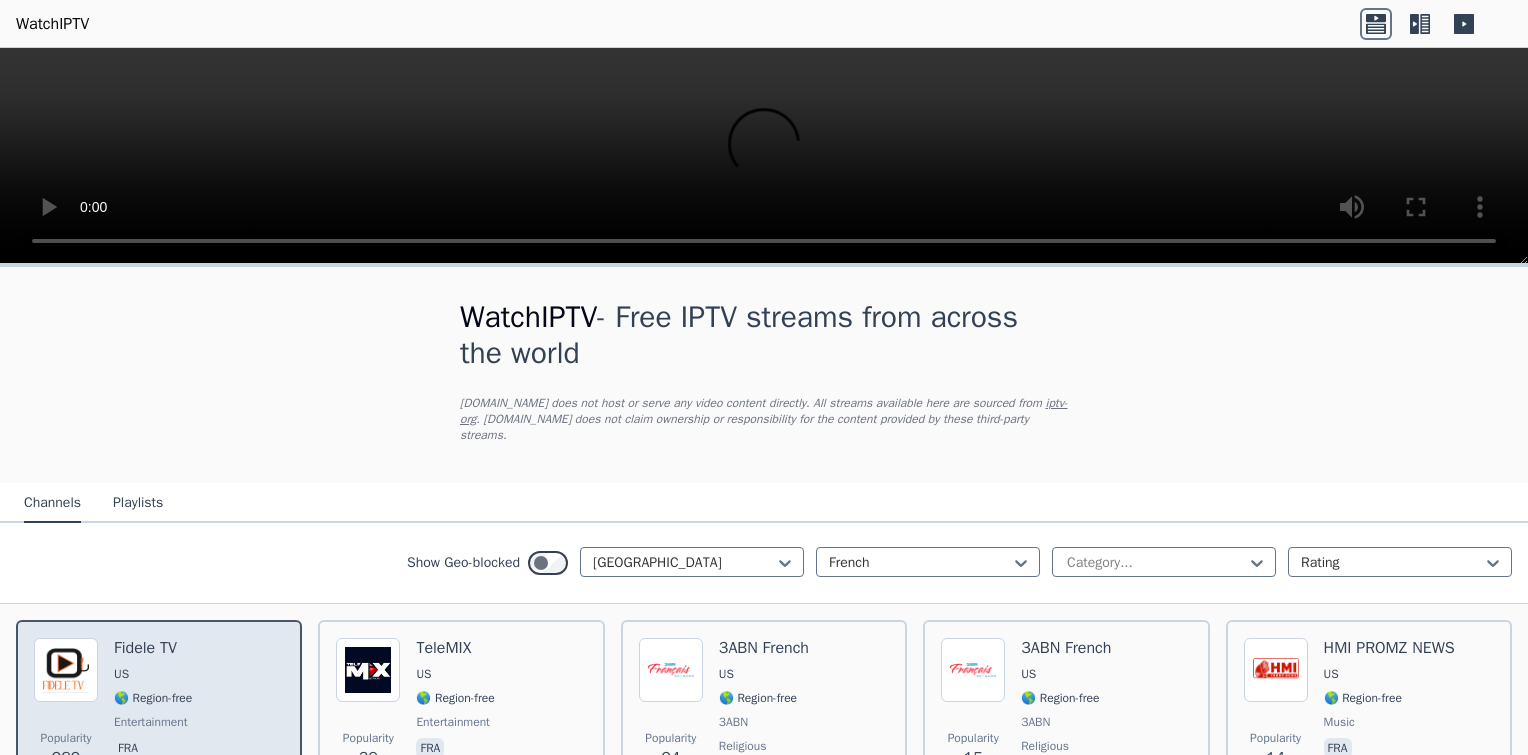 click on "entertainment" at bounding box center [151, 722] 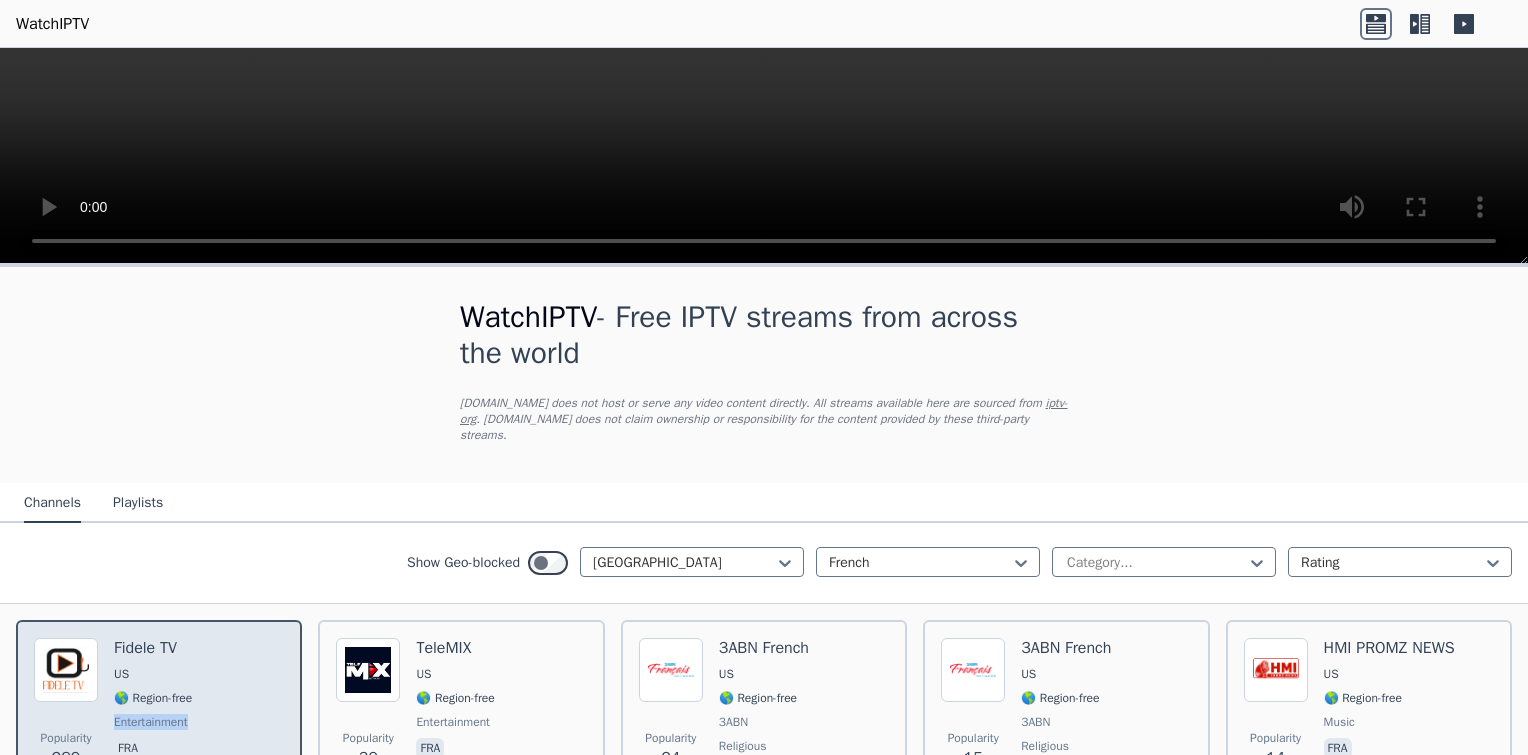 click on "entertainment" at bounding box center [151, 722] 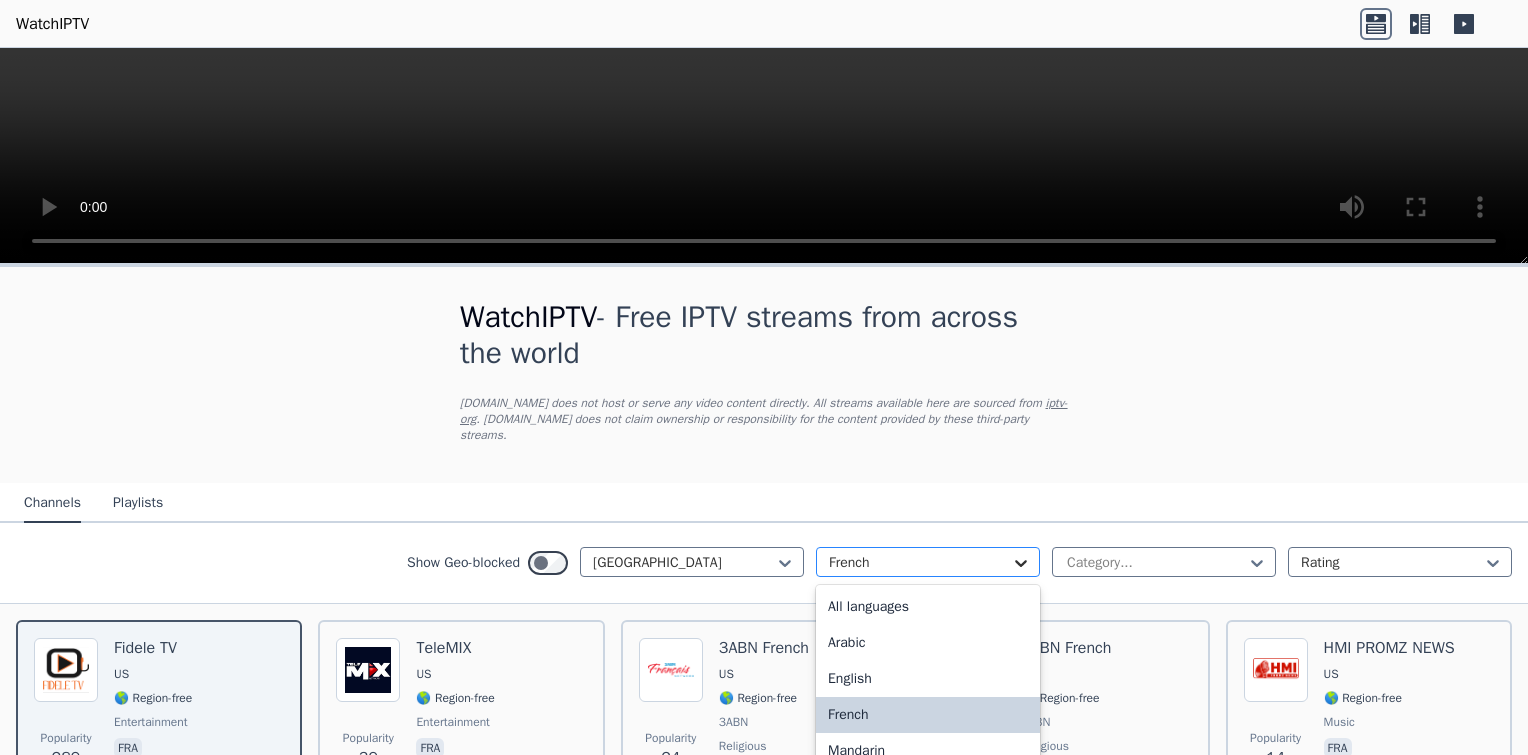 click 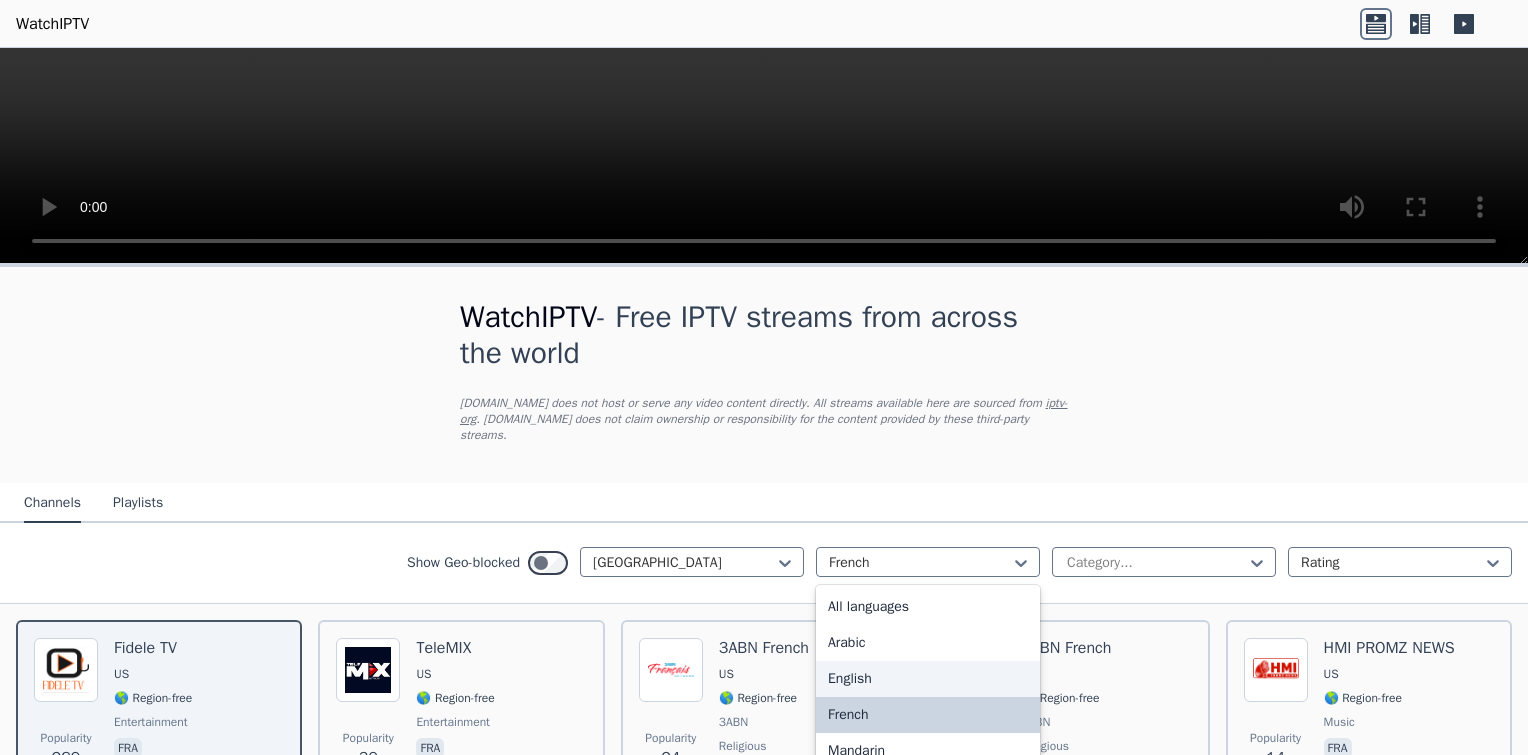 click on "English" at bounding box center [928, 679] 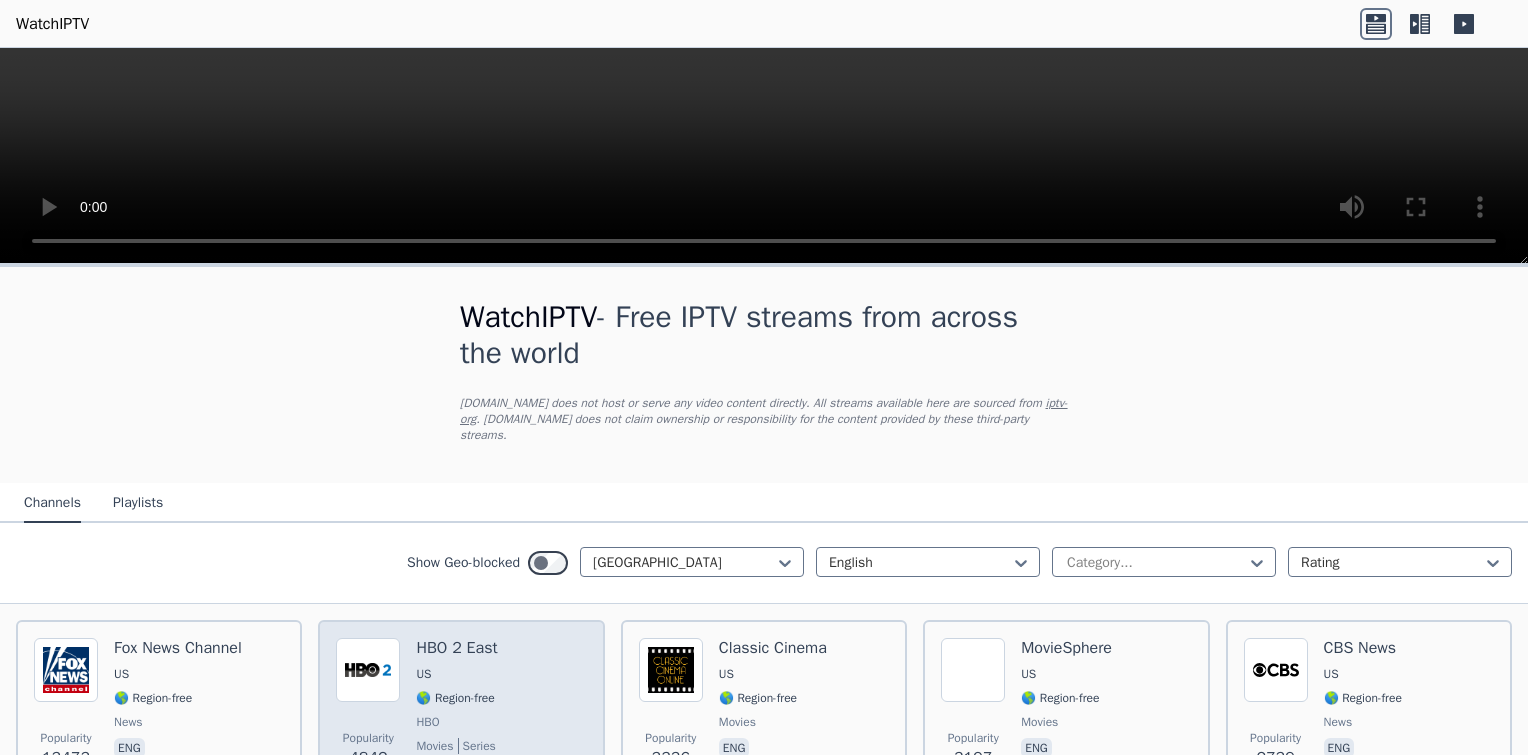 click on "Popularity 4842 HBO 2 East US 🌎 Region-free HBO movies series eng spa" at bounding box center [461, 712] 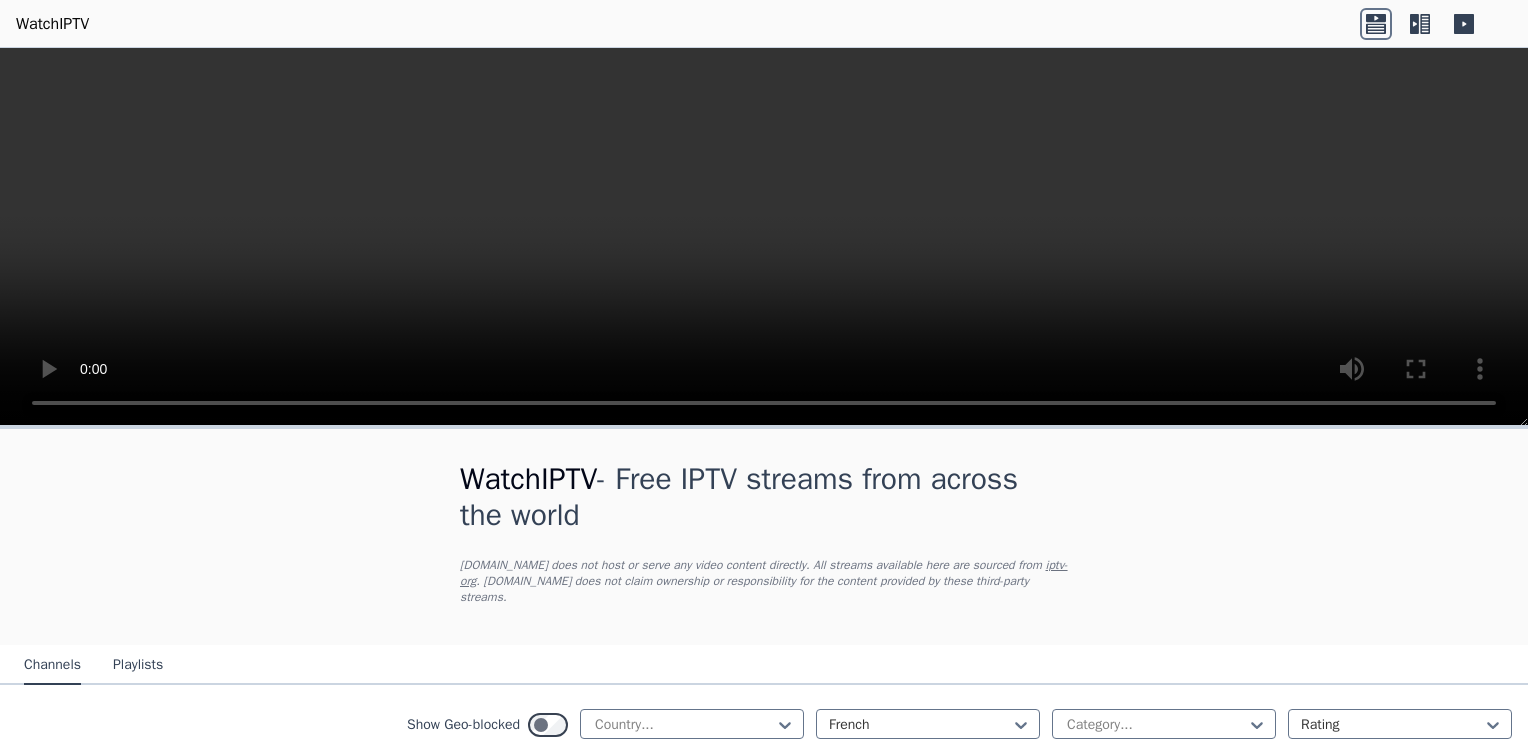 scroll, scrollTop: 0, scrollLeft: 0, axis: both 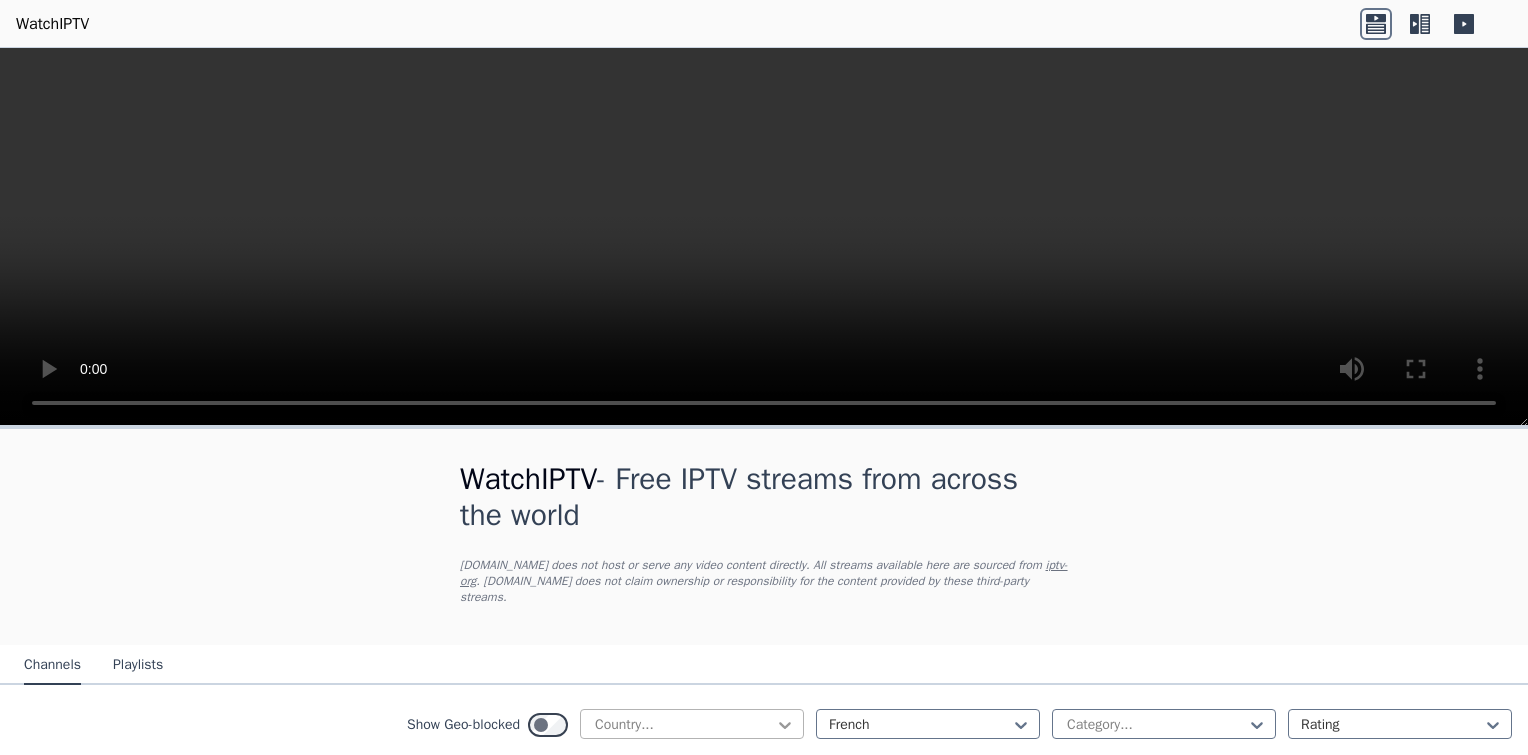 click 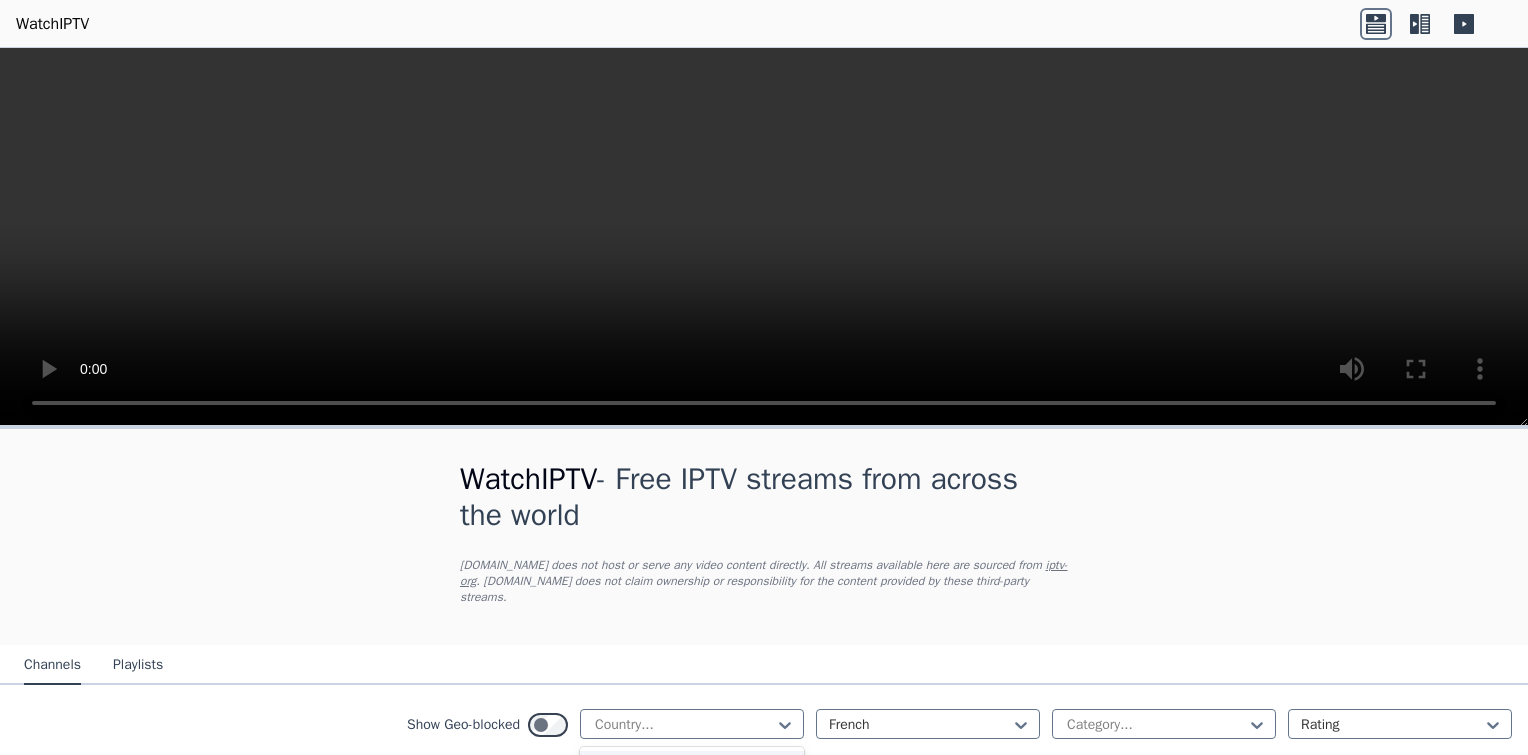 scroll, scrollTop: 333, scrollLeft: 0, axis: vertical 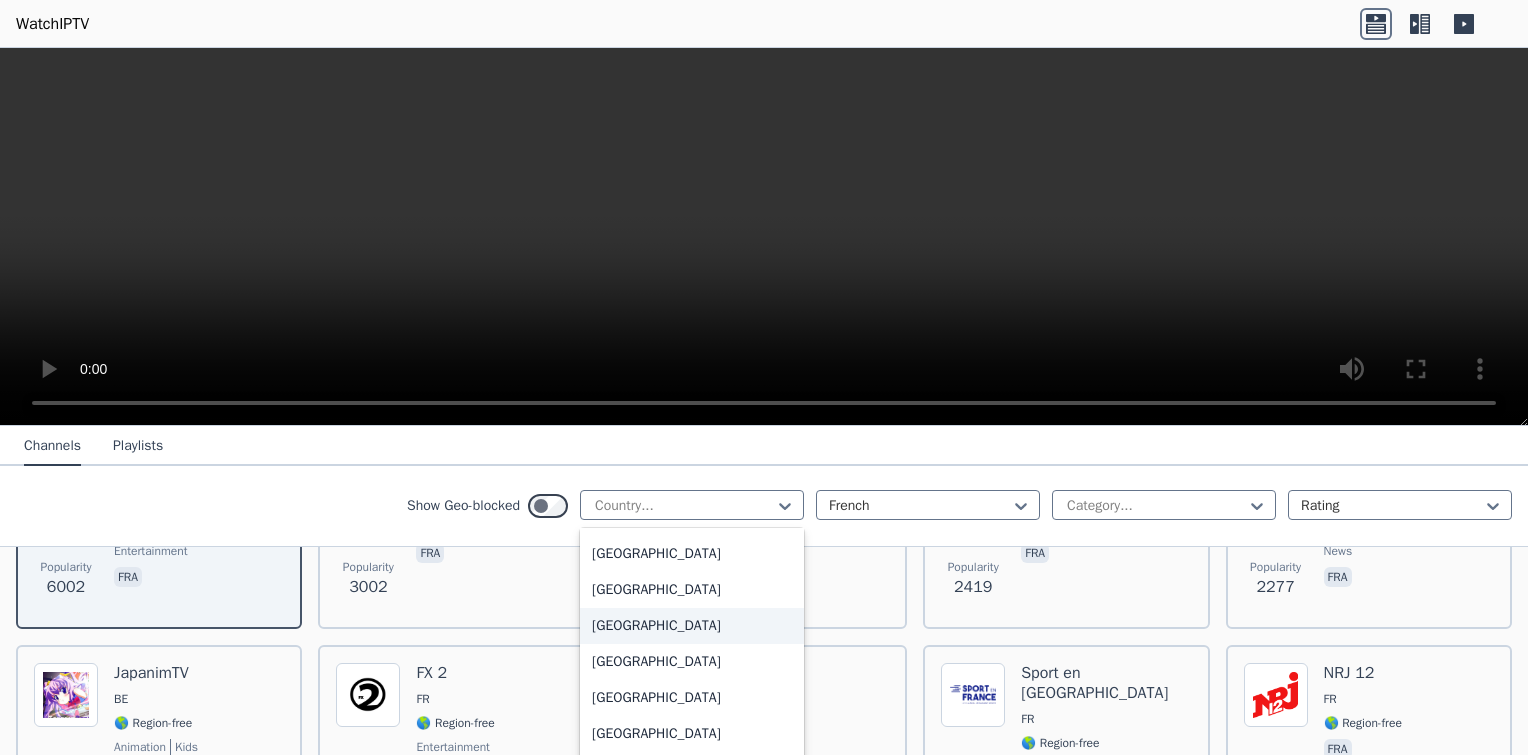 click on "[GEOGRAPHIC_DATA]" at bounding box center (692, 626) 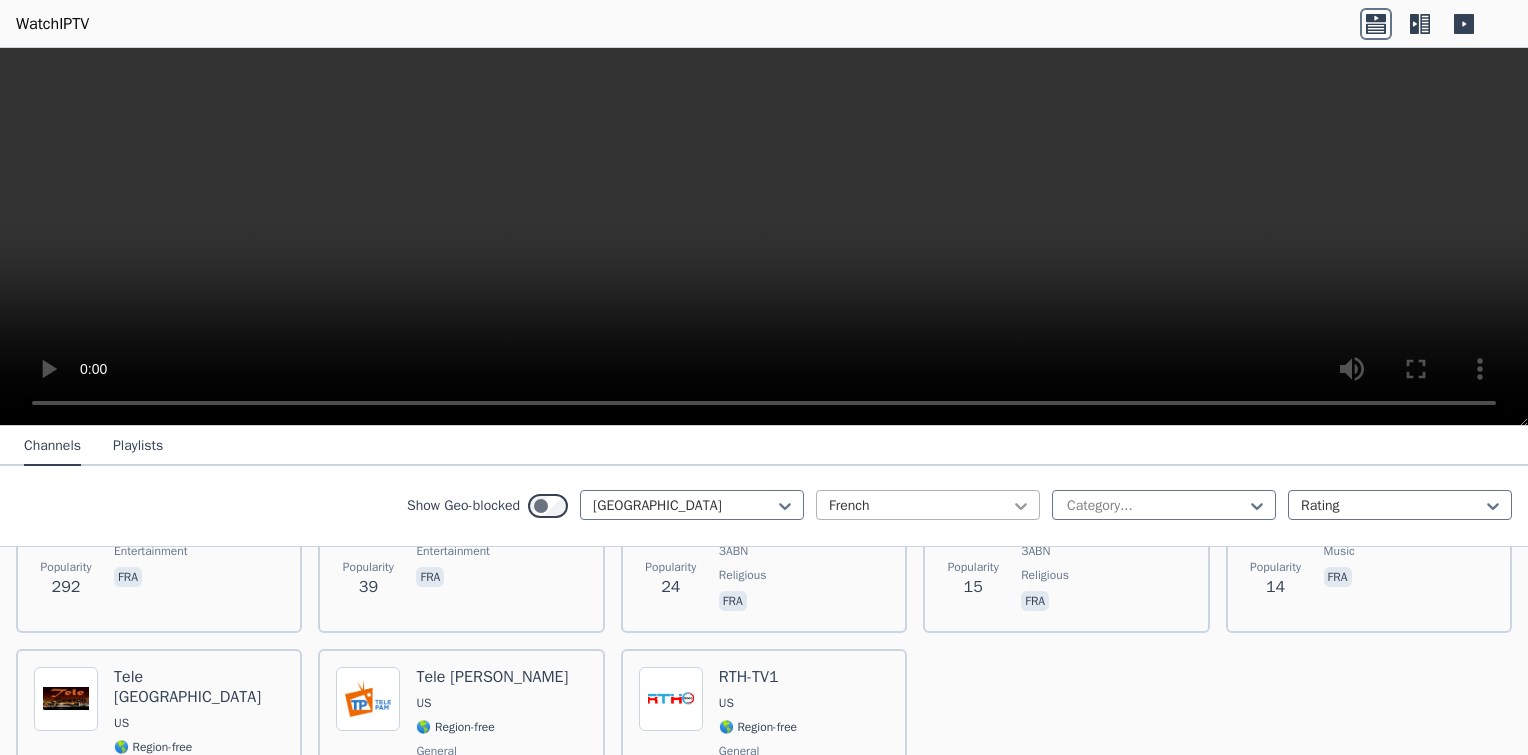 click 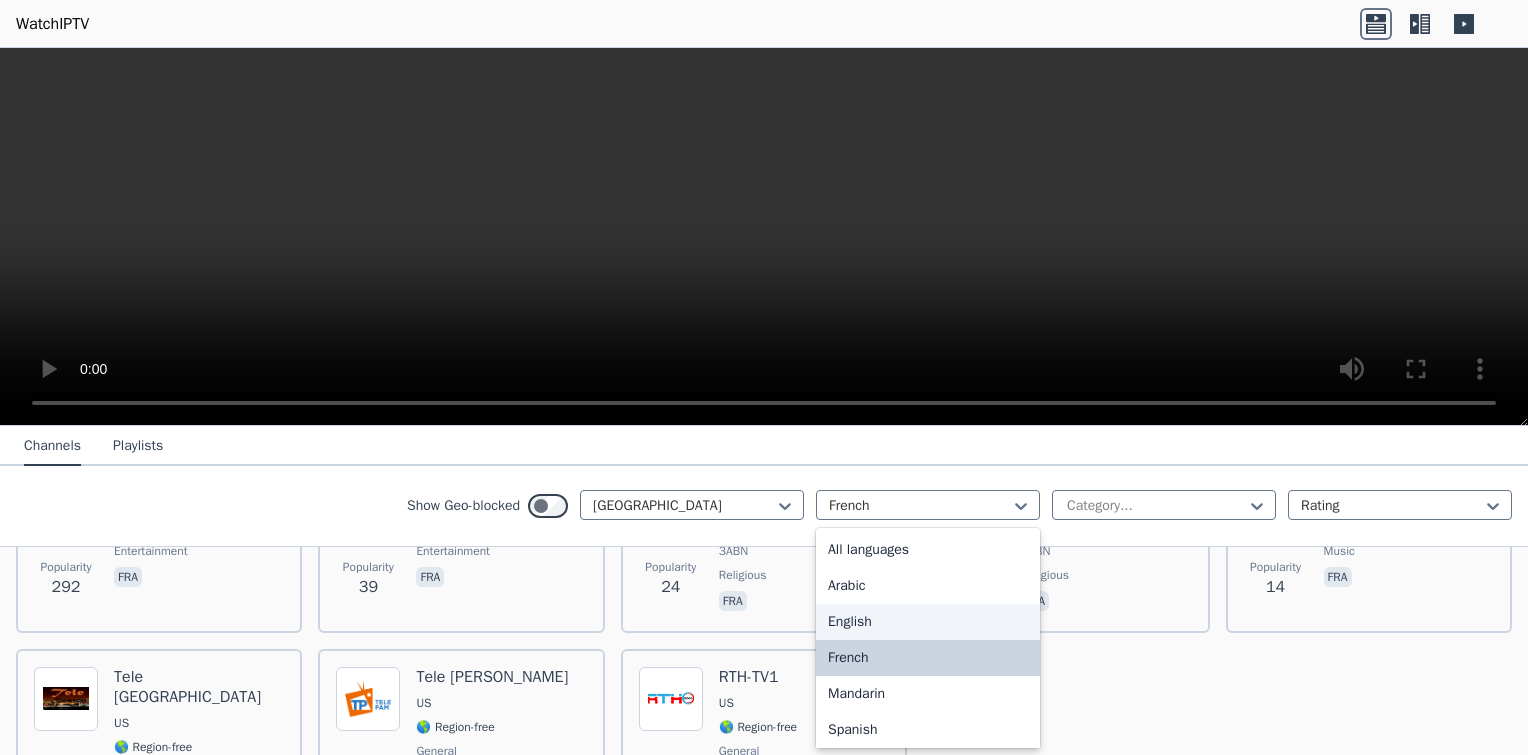 click on "English" at bounding box center [928, 622] 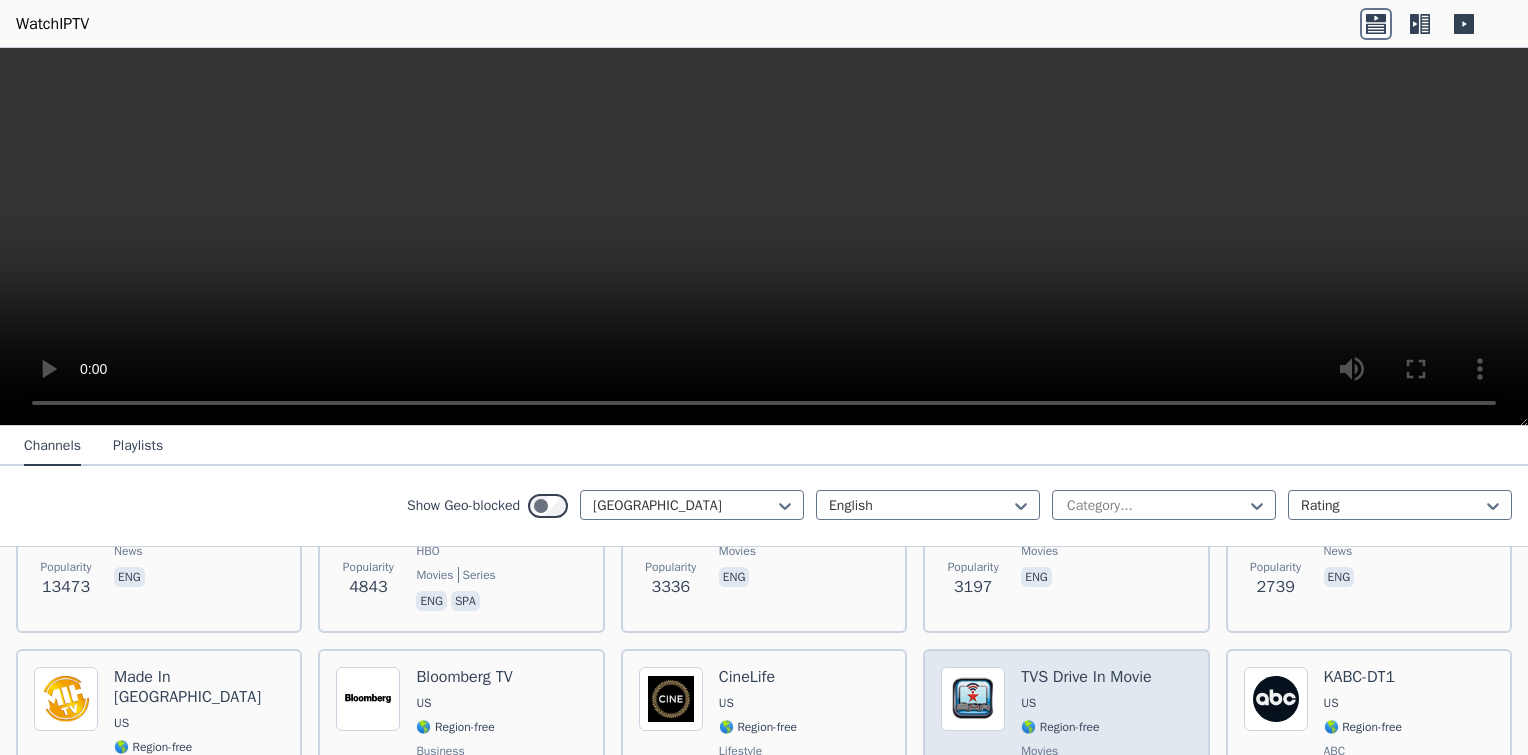 scroll, scrollTop: 0, scrollLeft: 0, axis: both 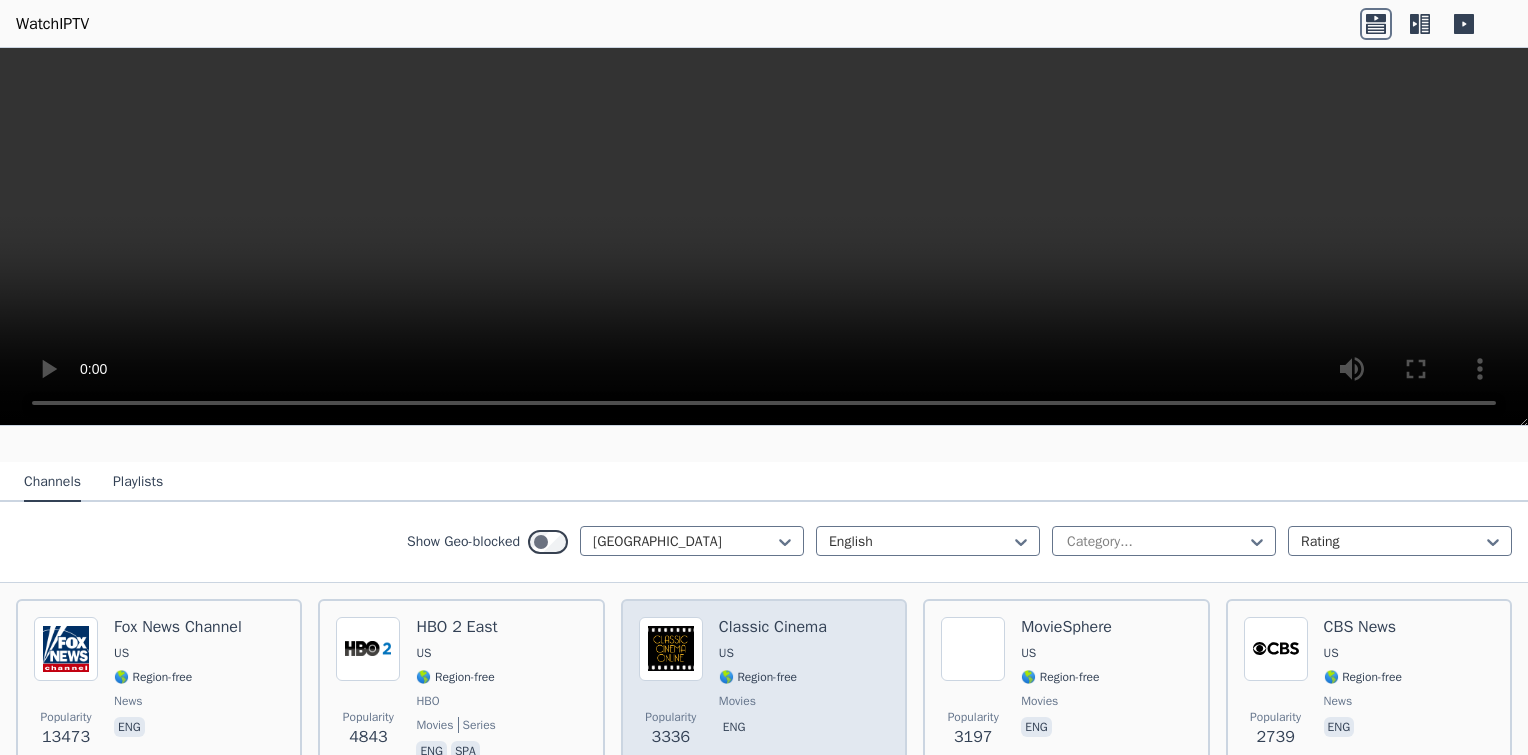 drag, startPoint x: 757, startPoint y: 677, endPoint x: 740, endPoint y: 612, distance: 67.18631 